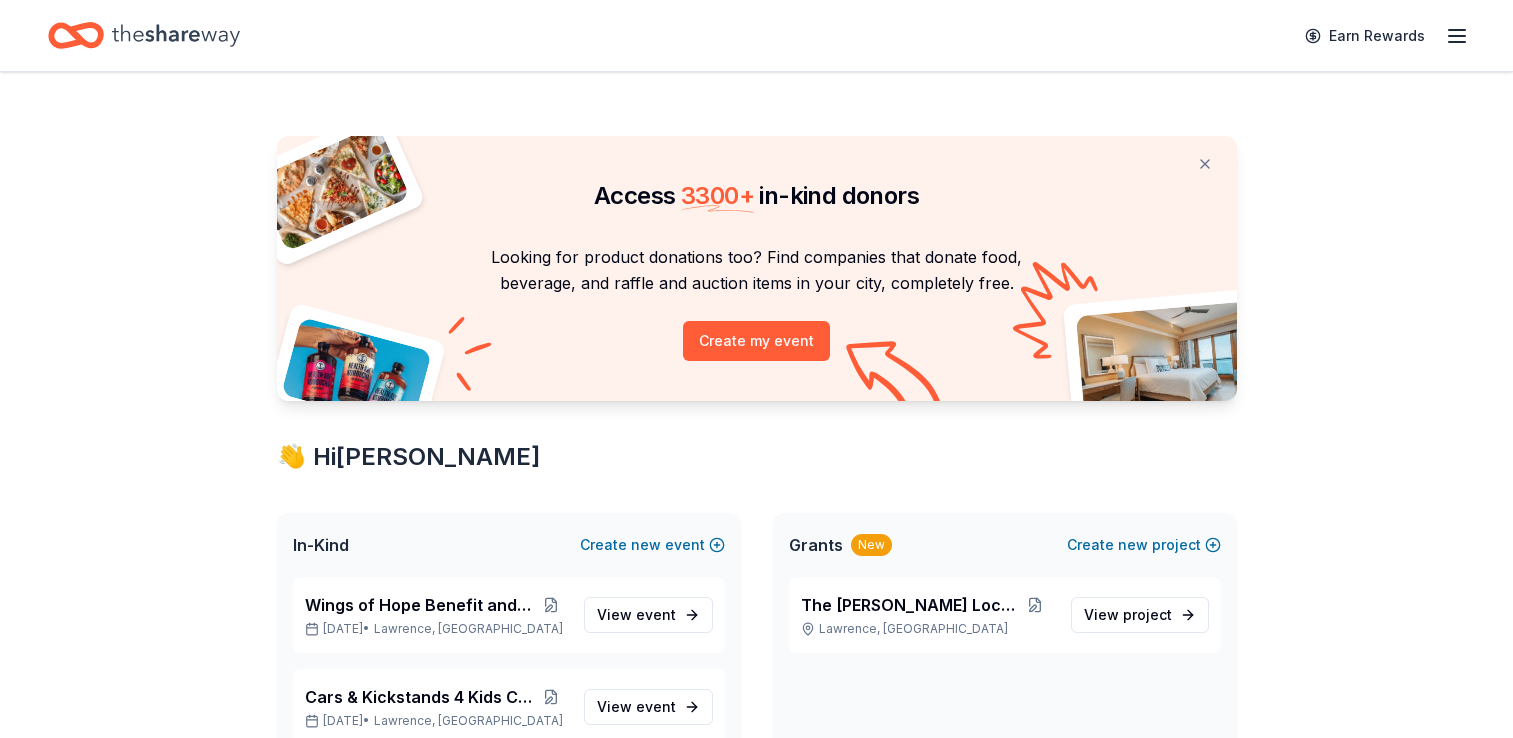 scroll, scrollTop: 0, scrollLeft: 0, axis: both 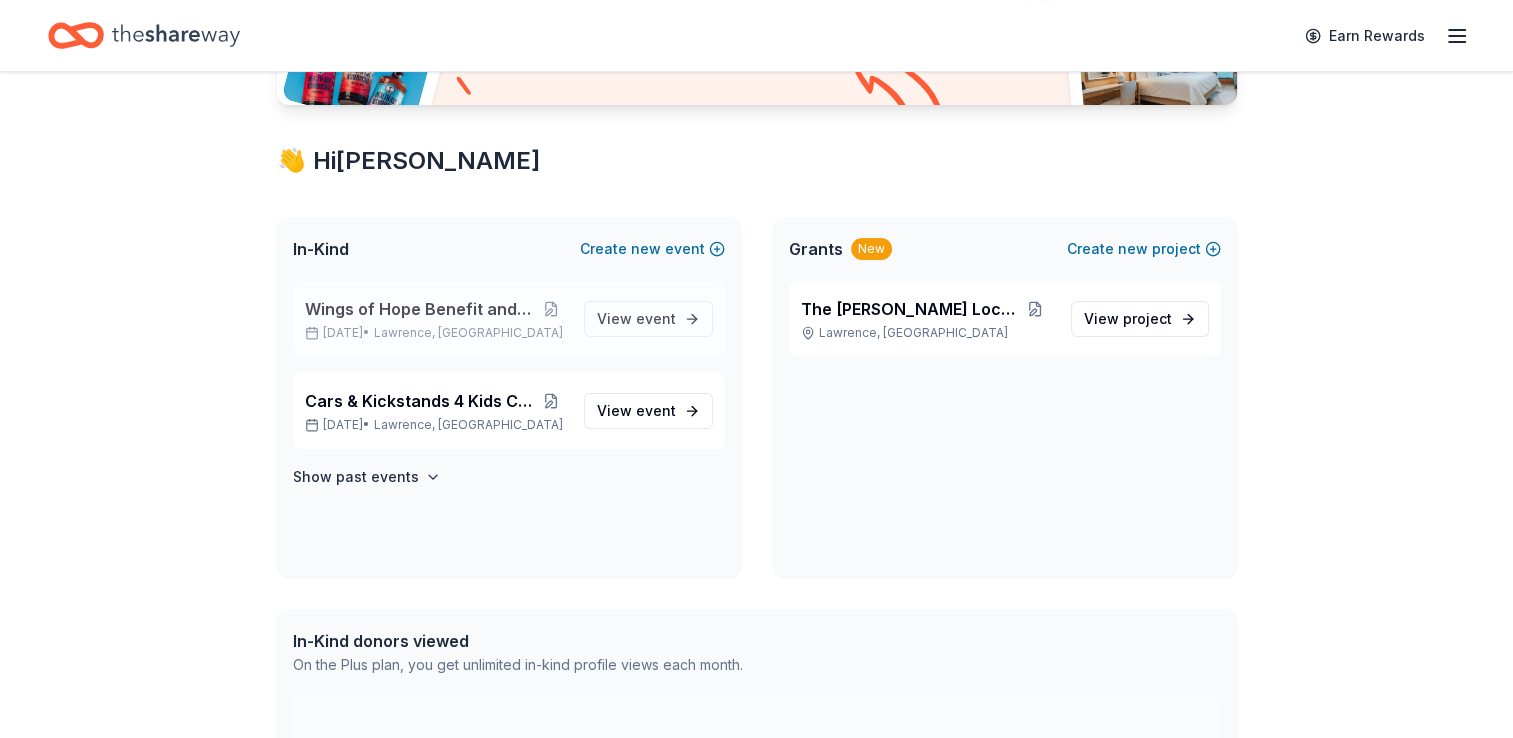 click on "Wings of Hope Benefit and Auction" at bounding box center [420, 309] 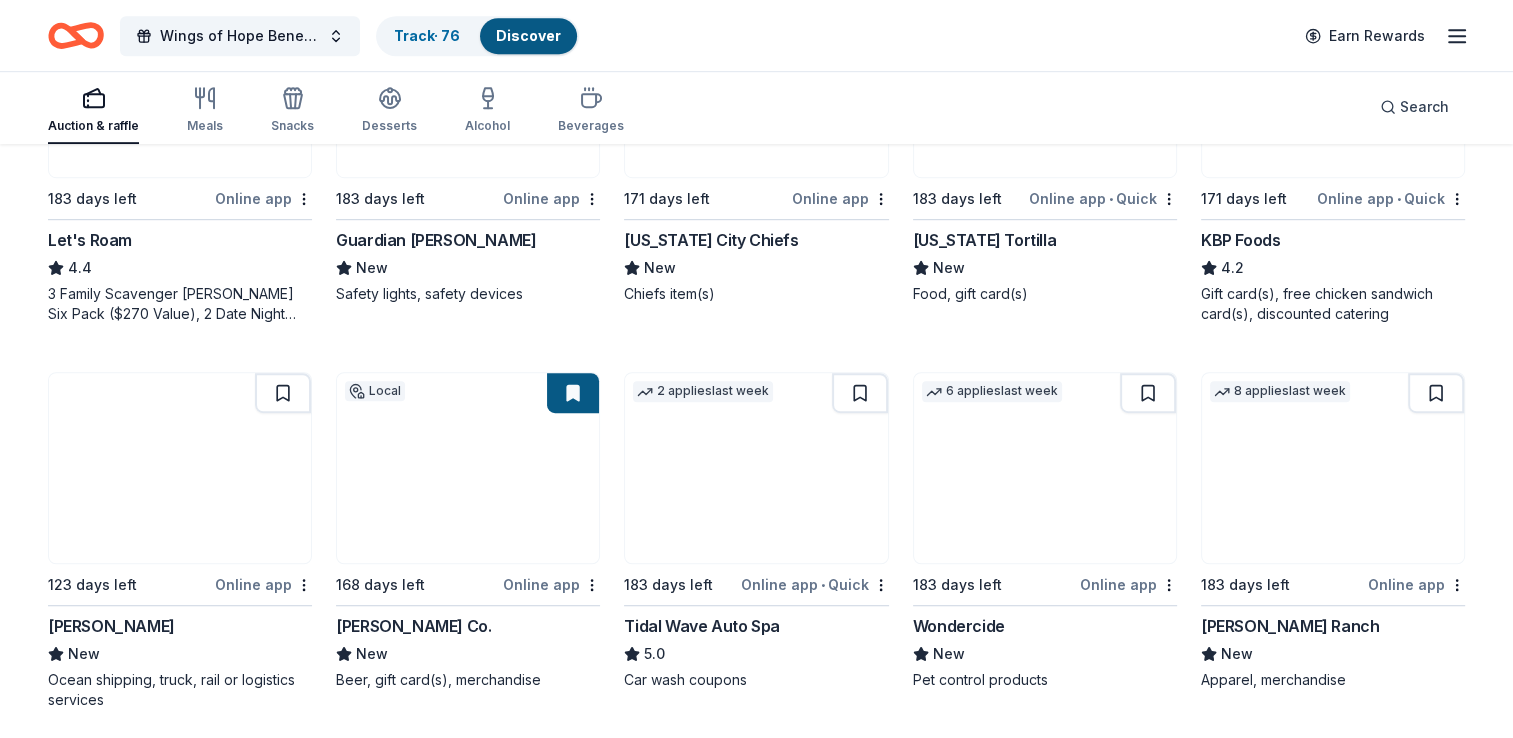 scroll, scrollTop: 1244, scrollLeft: 0, axis: vertical 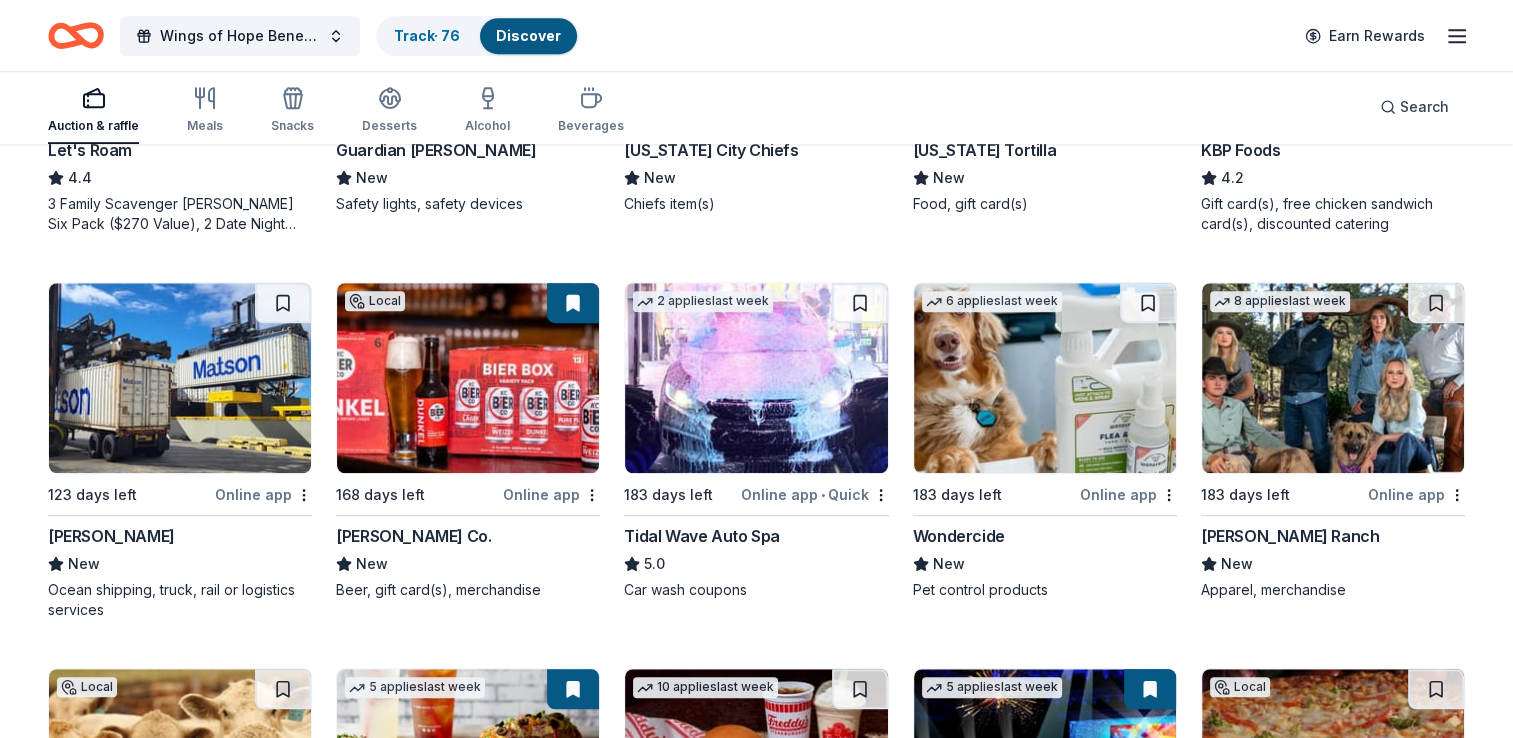 click at bounding box center (468, 378) 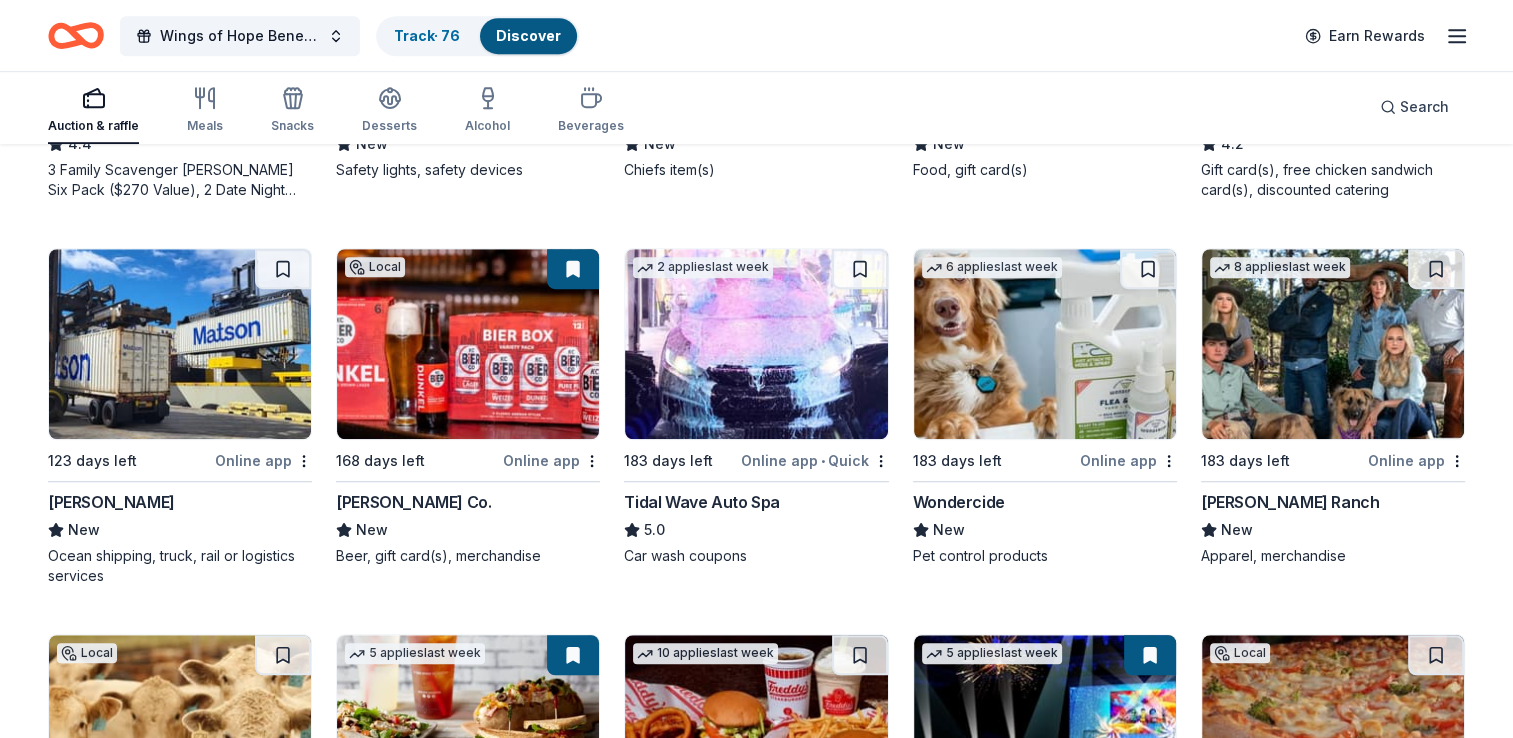 scroll, scrollTop: 1275, scrollLeft: 0, axis: vertical 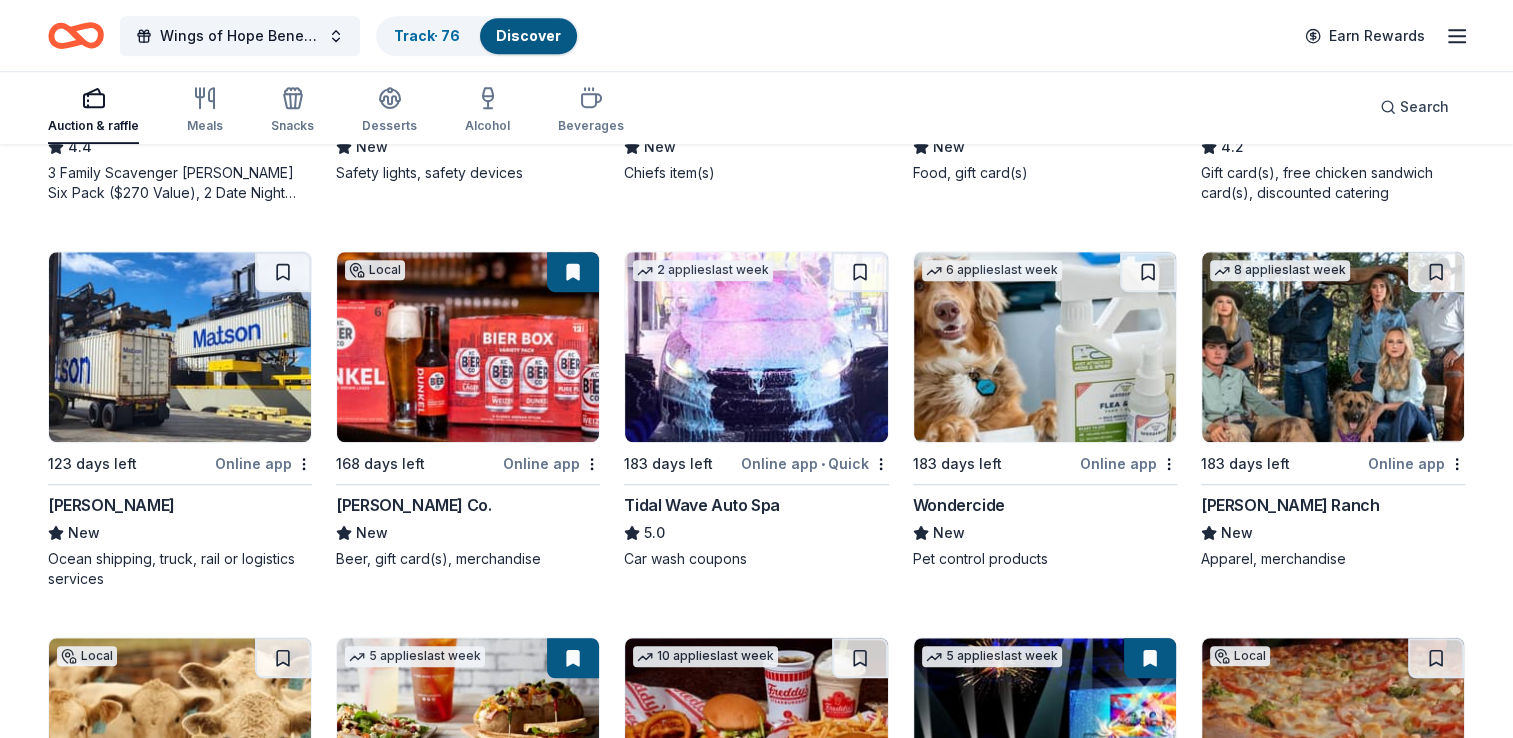 click at bounding box center [1333, 347] 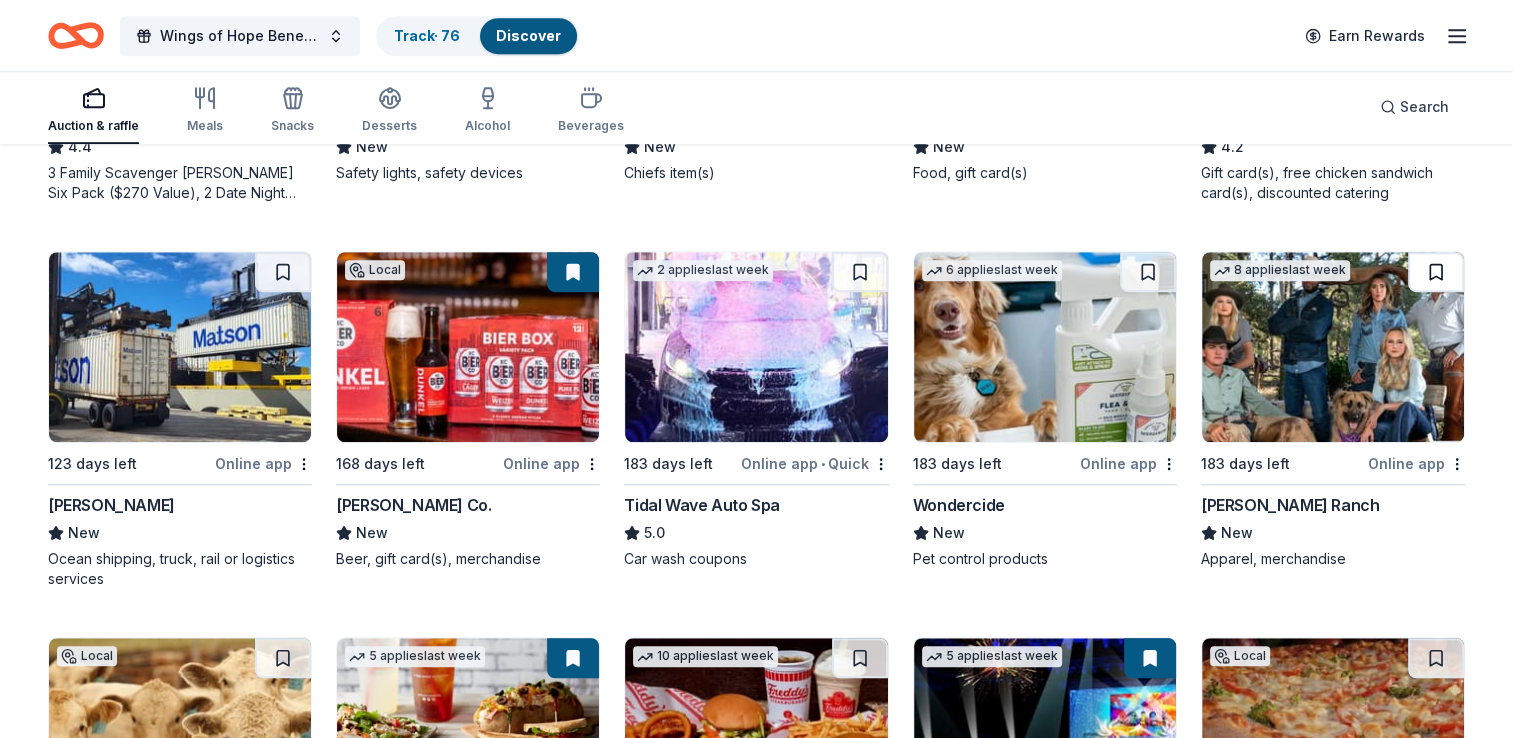 click at bounding box center (1436, 272) 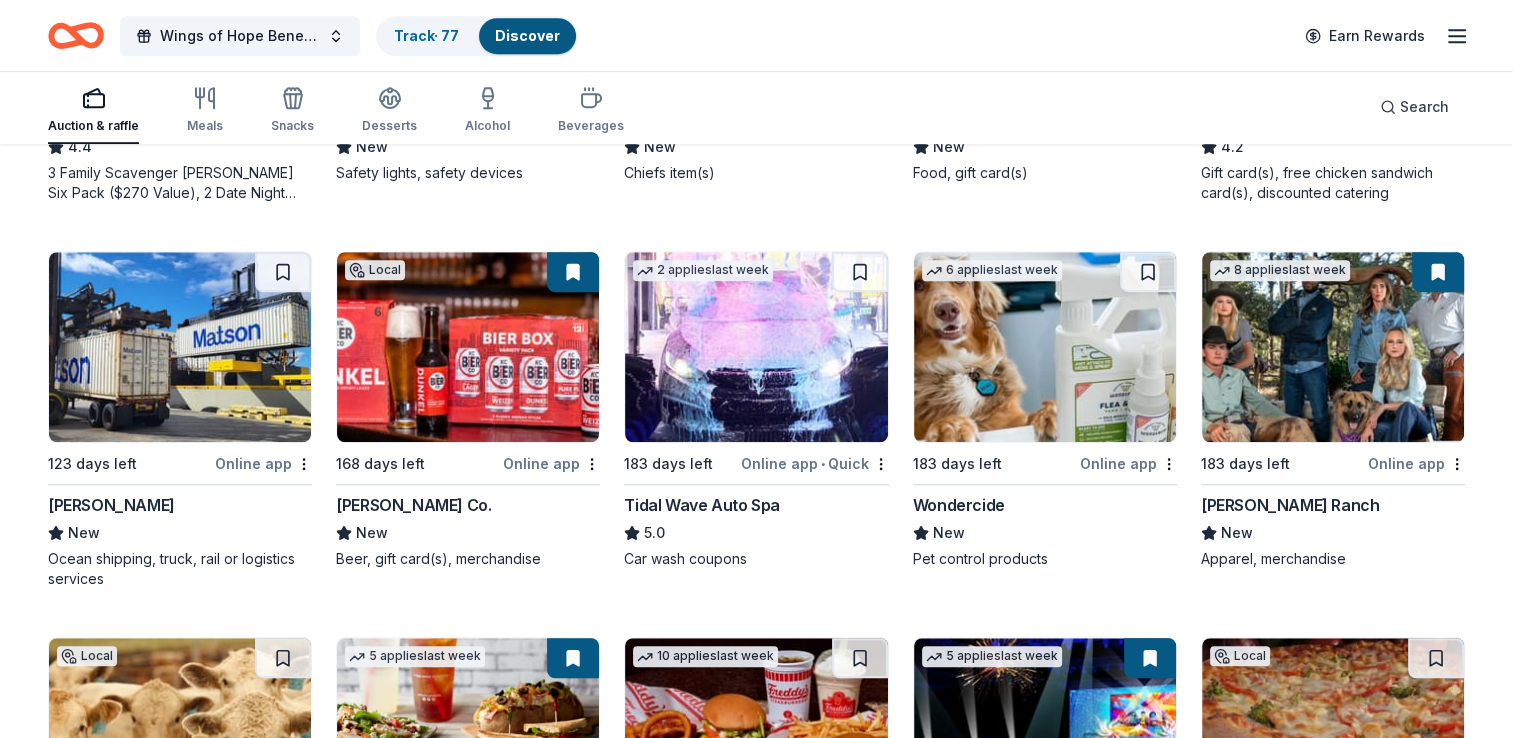click at bounding box center (1438, 272) 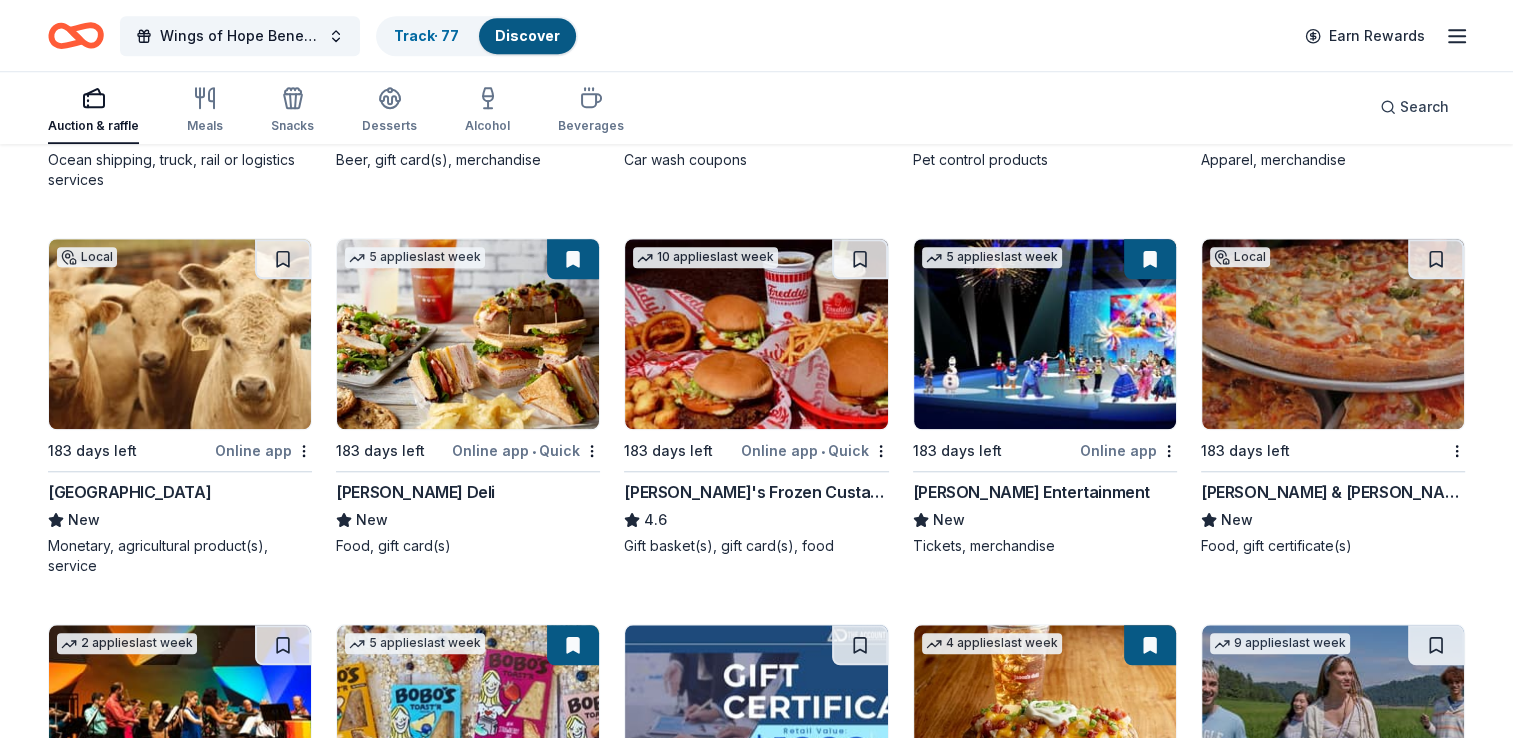 scroll, scrollTop: 1680, scrollLeft: 0, axis: vertical 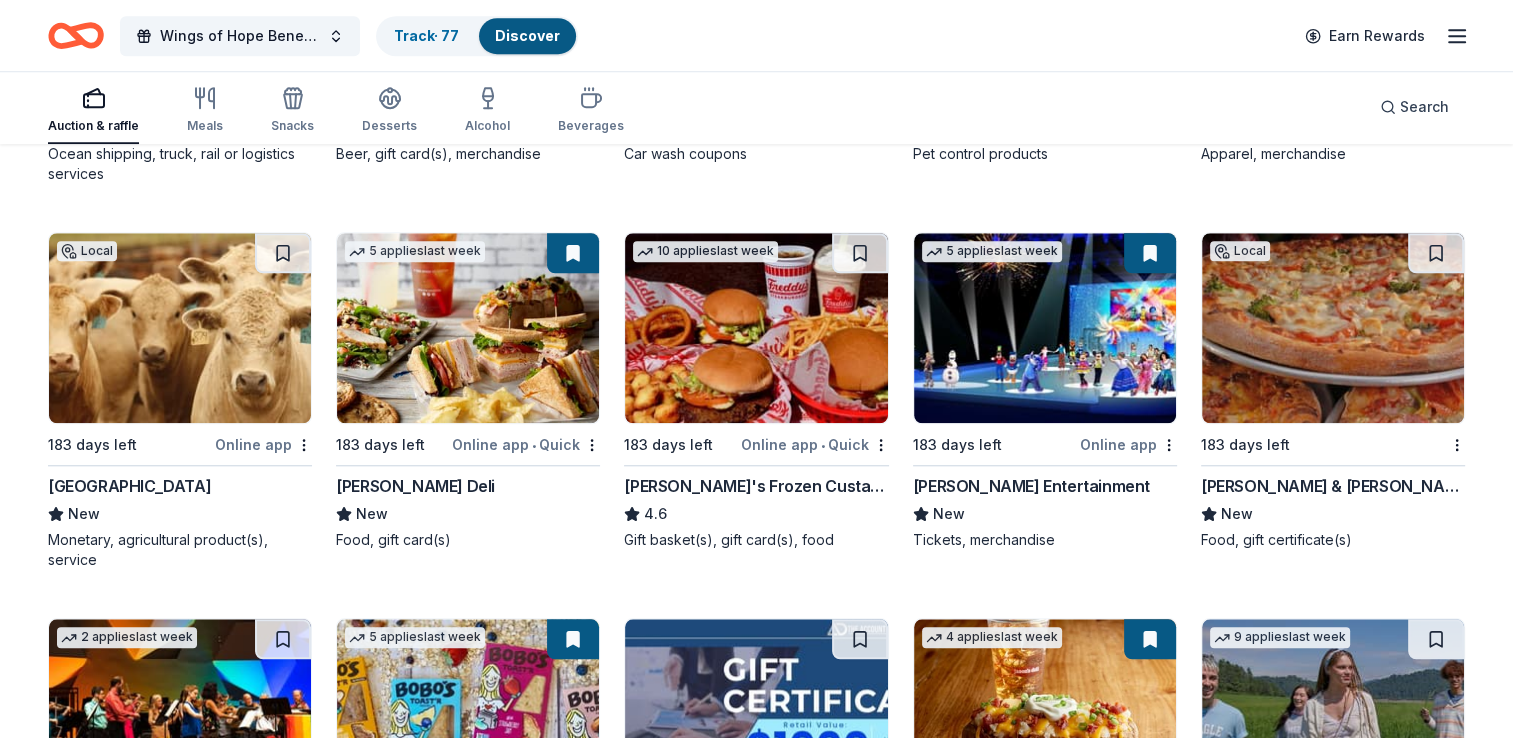 click at bounding box center (468, 328) 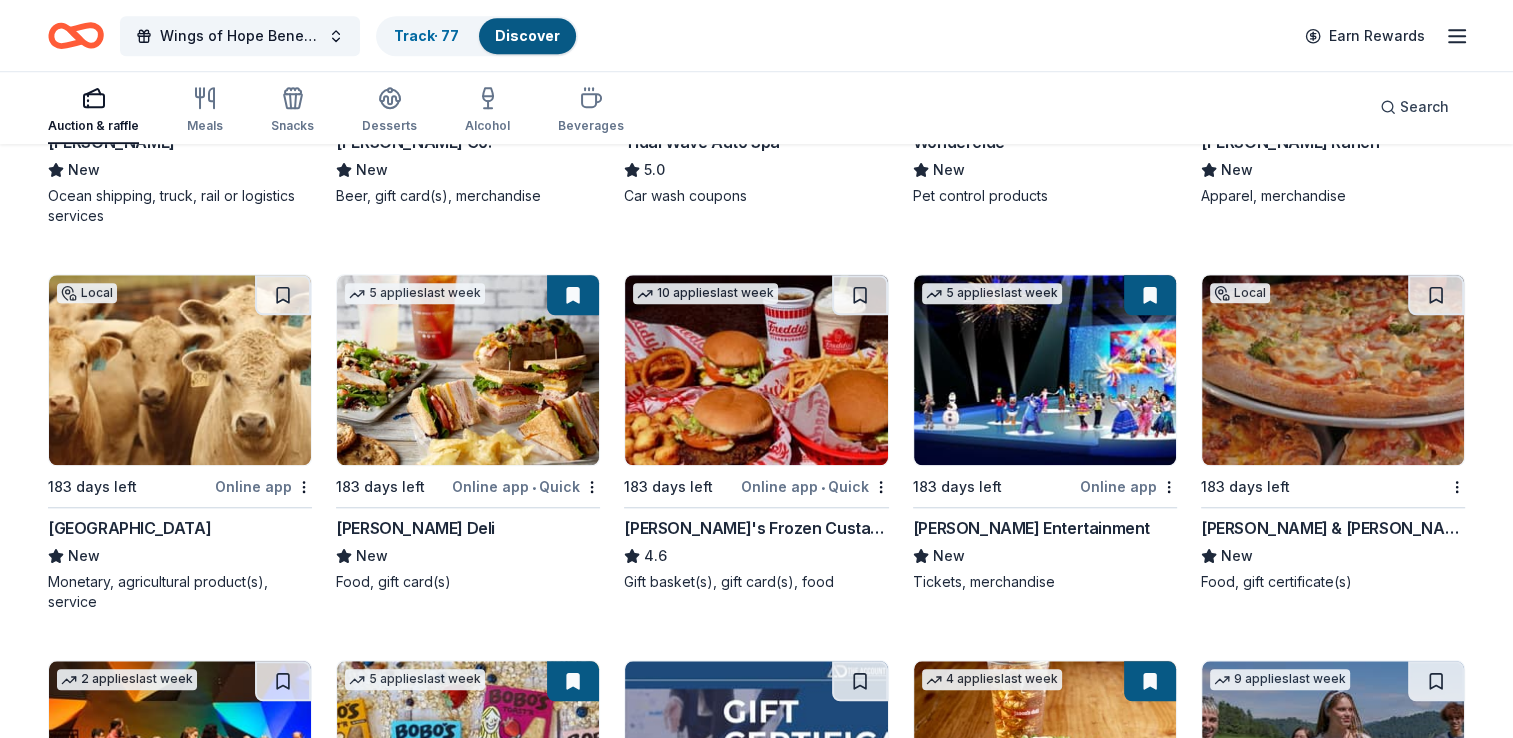 scroll, scrollTop: 1597, scrollLeft: 0, axis: vertical 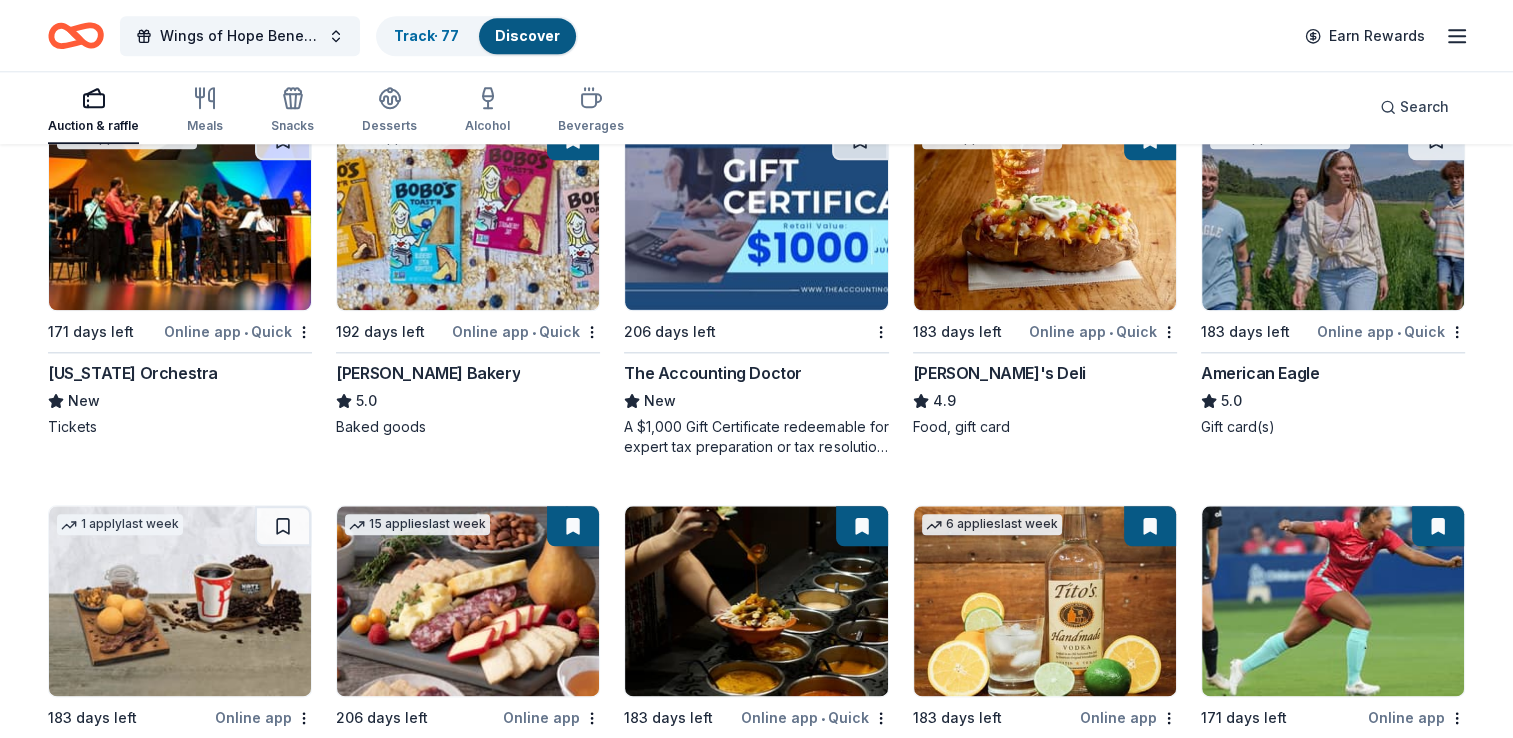 click at bounding box center (1333, 215) 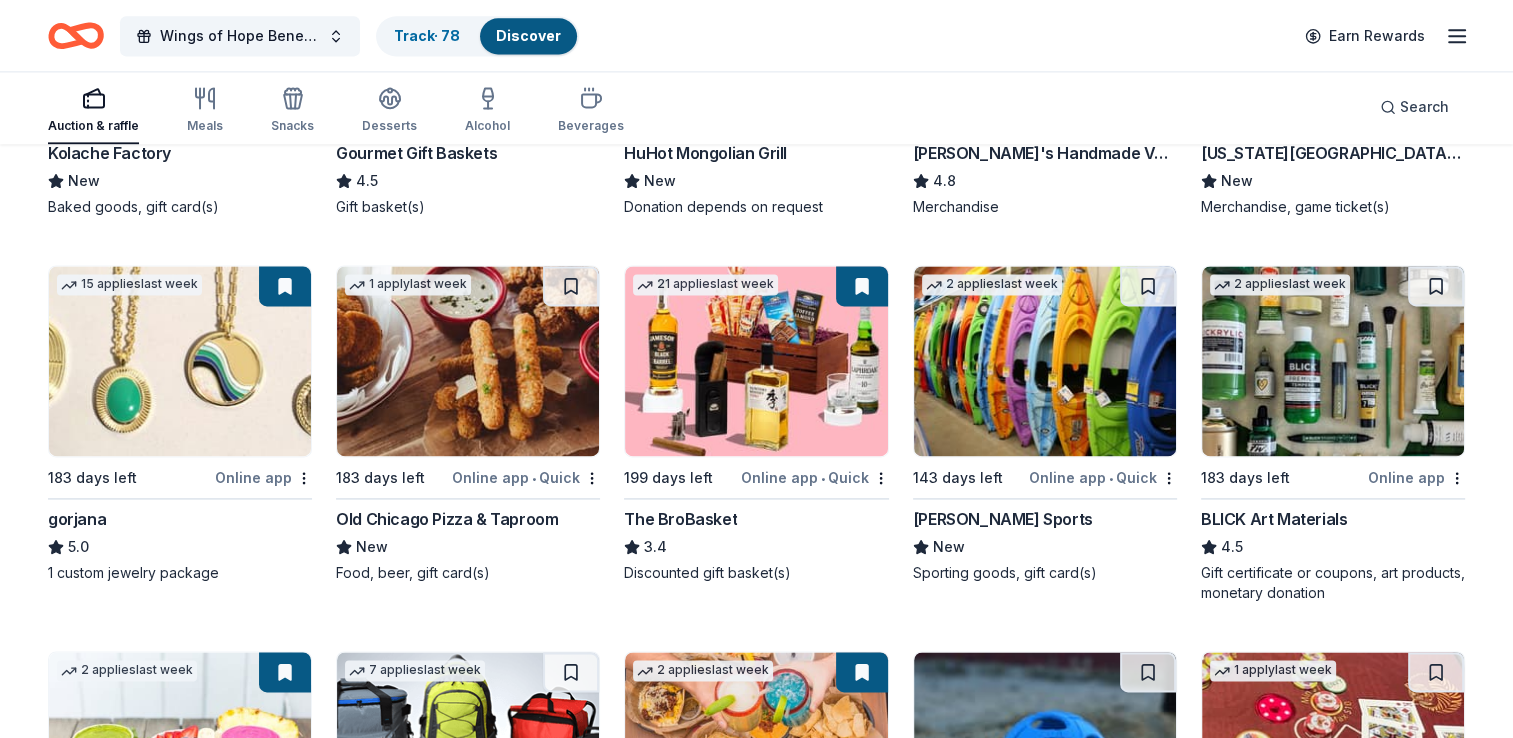 scroll, scrollTop: 2795, scrollLeft: 0, axis: vertical 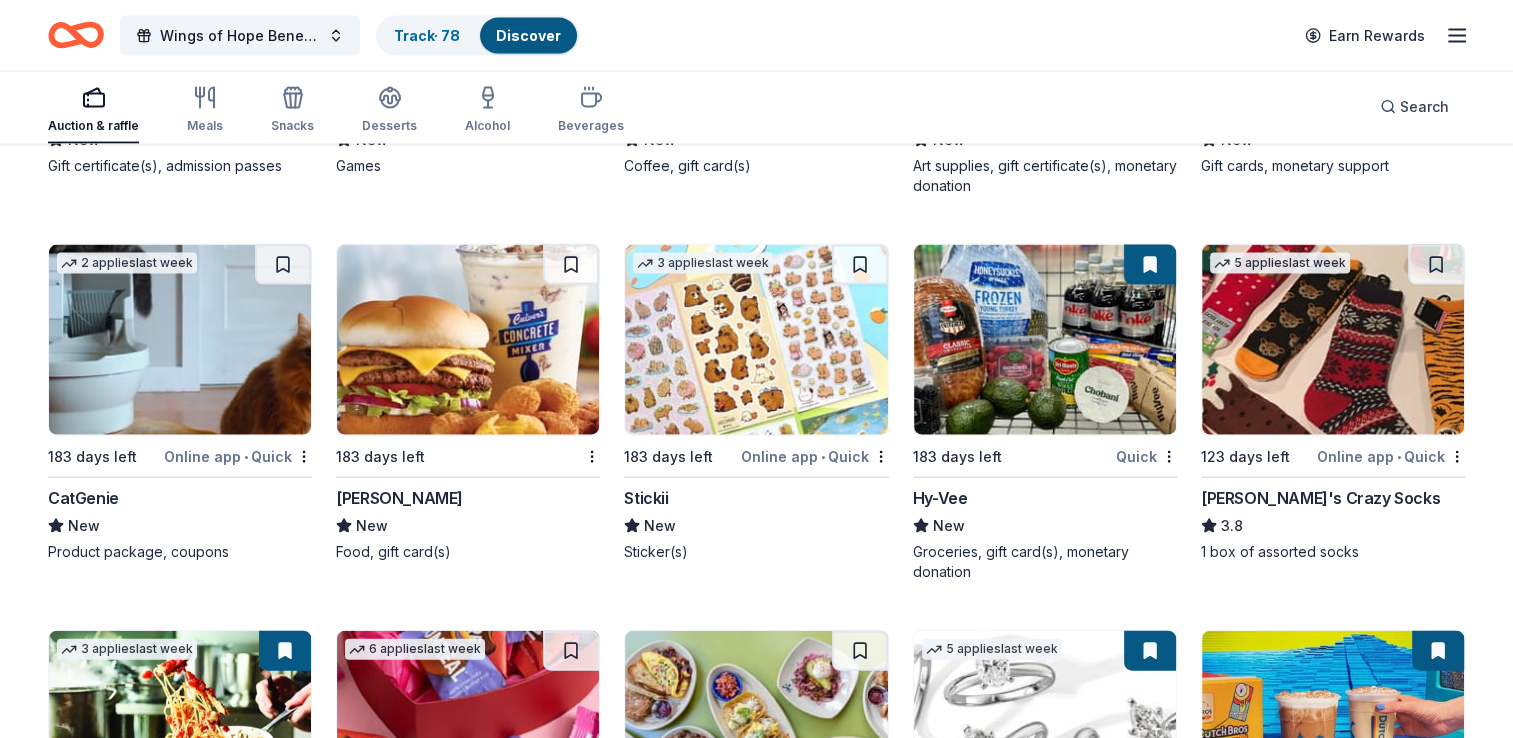 click at bounding box center (468, 340) 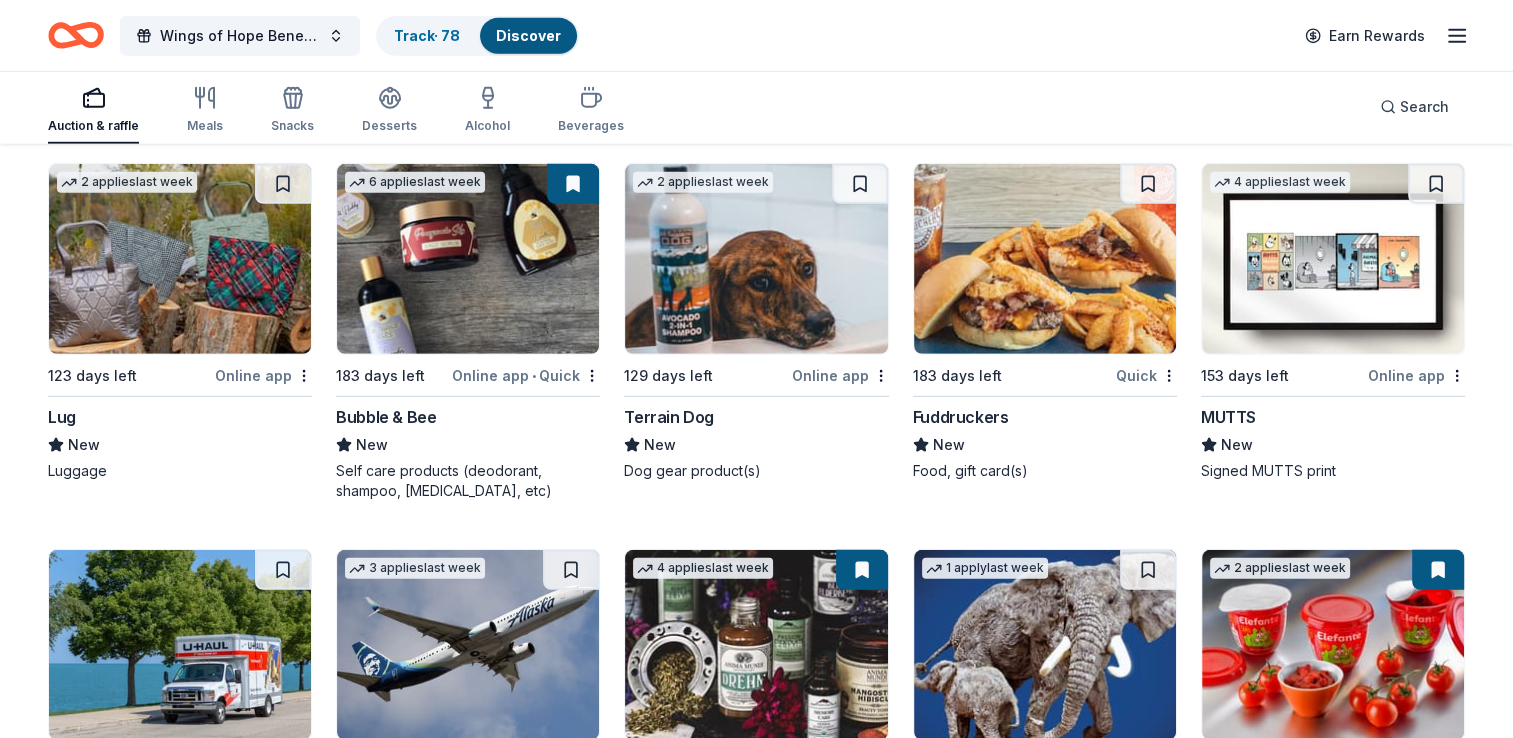 scroll, scrollTop: 5963, scrollLeft: 0, axis: vertical 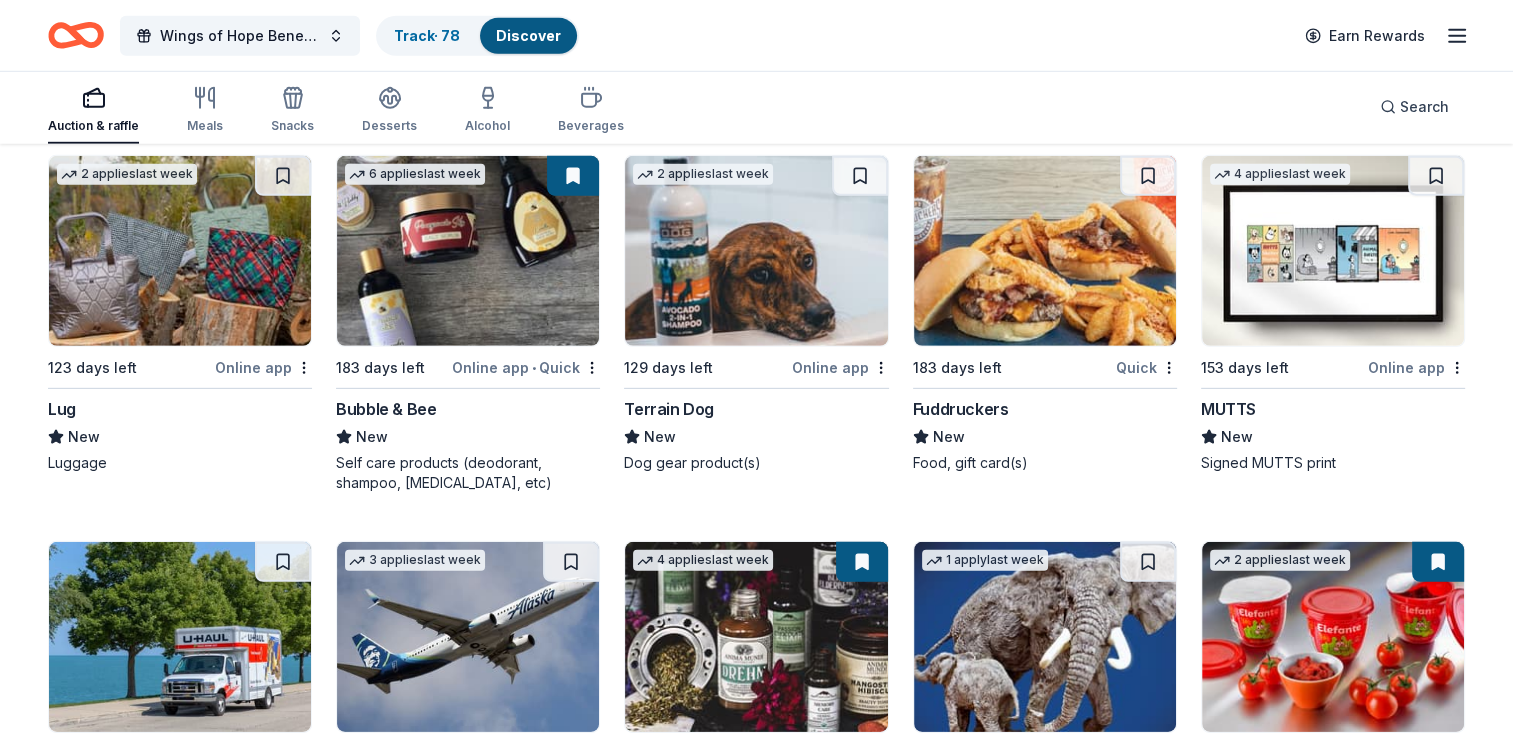 click at bounding box center [468, 251] 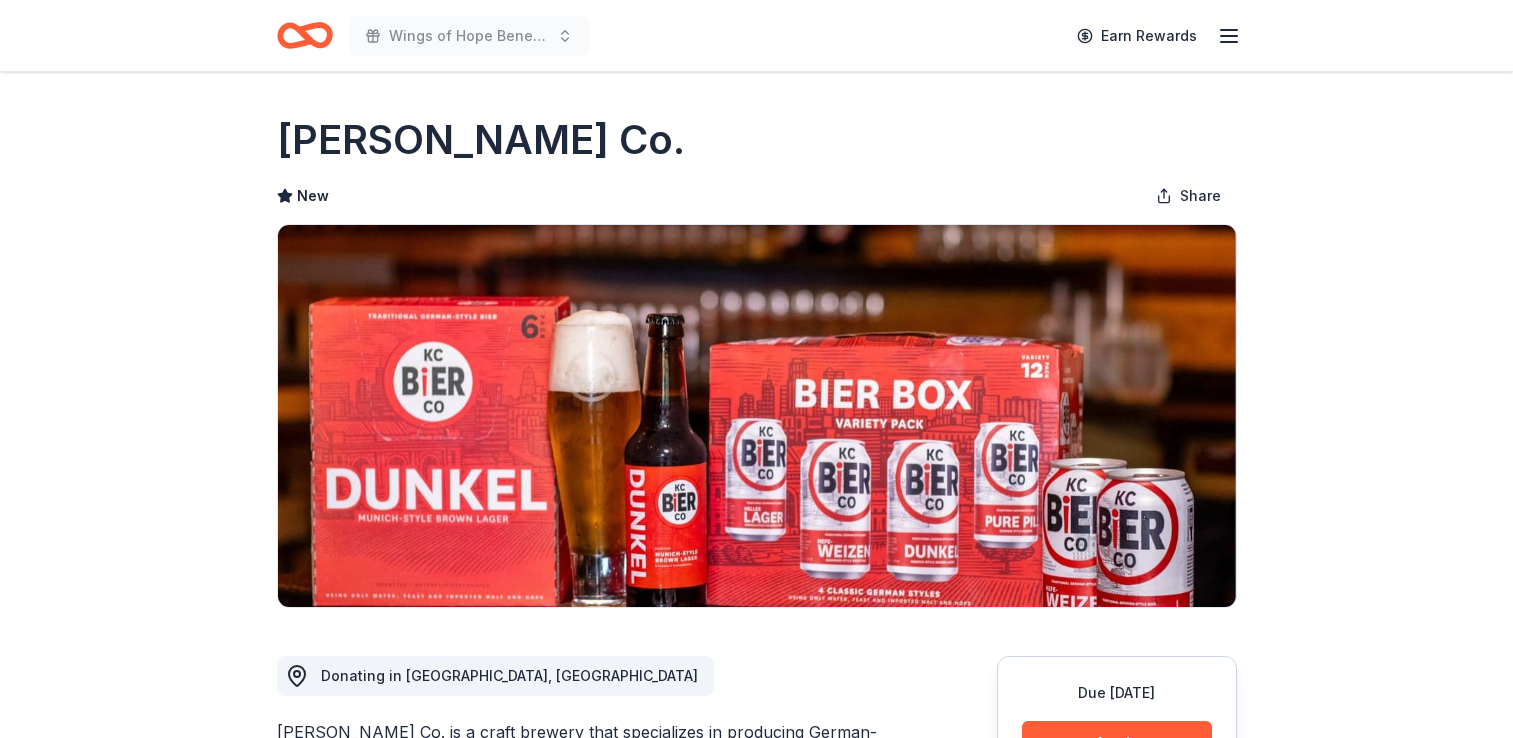 scroll, scrollTop: 0, scrollLeft: 0, axis: both 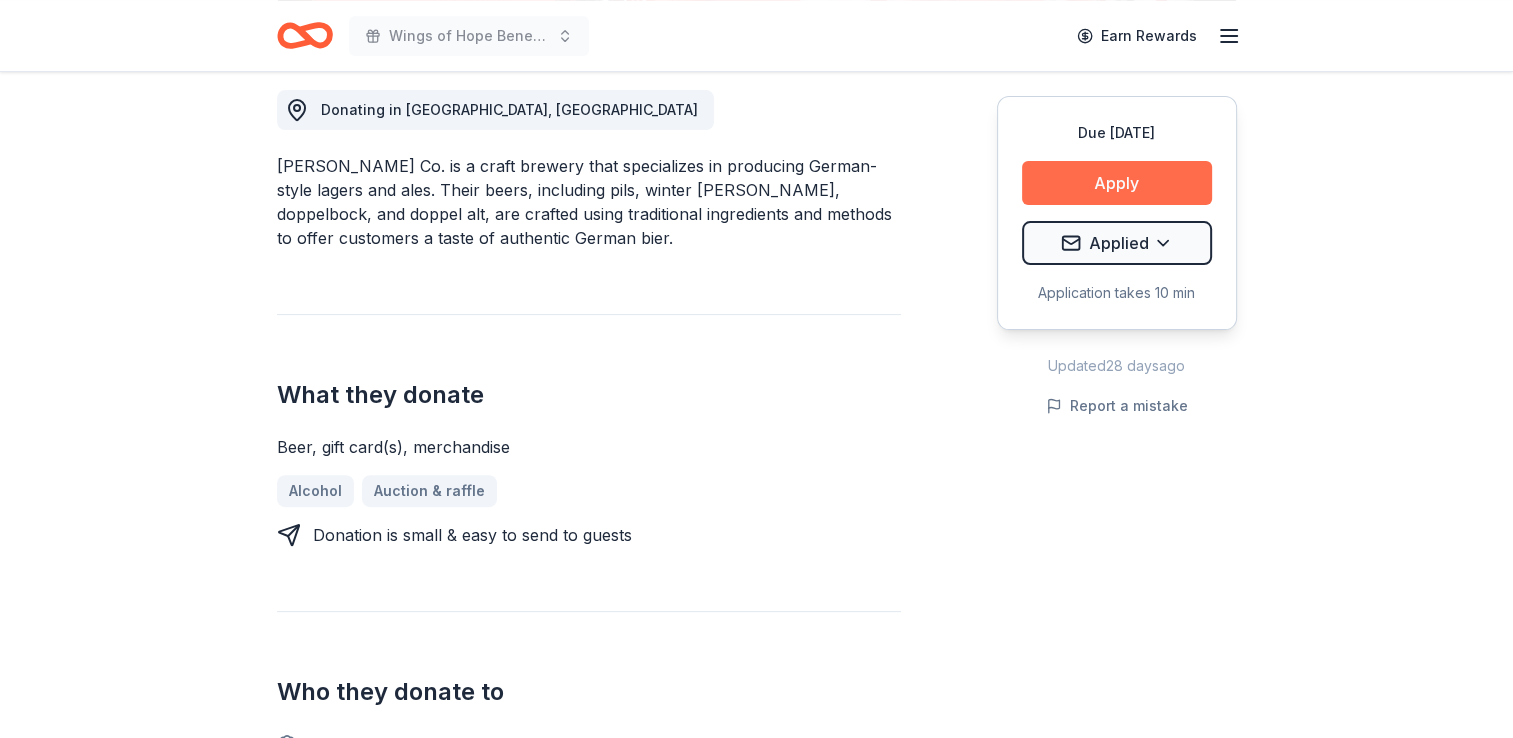 click on "Apply" at bounding box center [1117, 183] 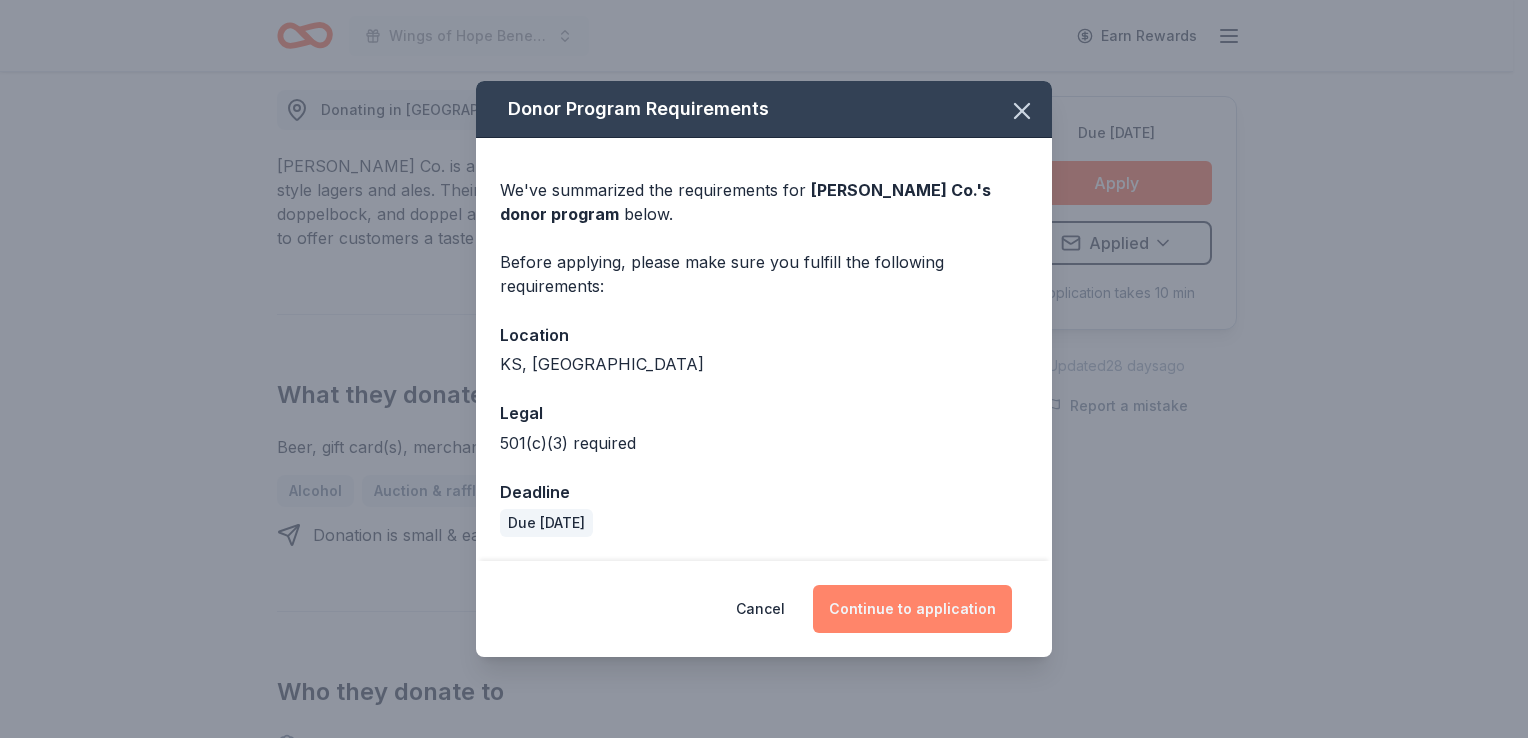 click on "Continue to application" at bounding box center (912, 609) 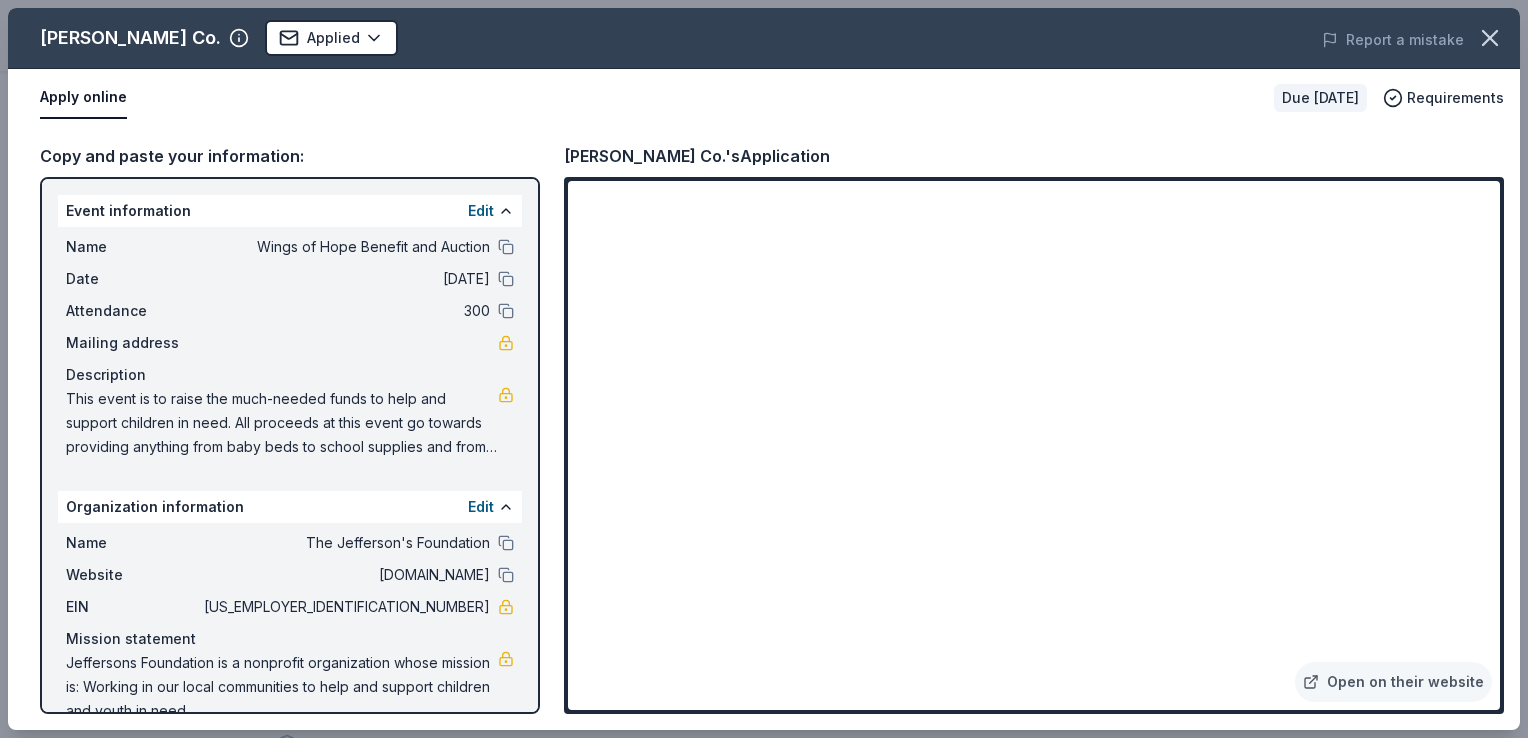 scroll, scrollTop: 33, scrollLeft: 0, axis: vertical 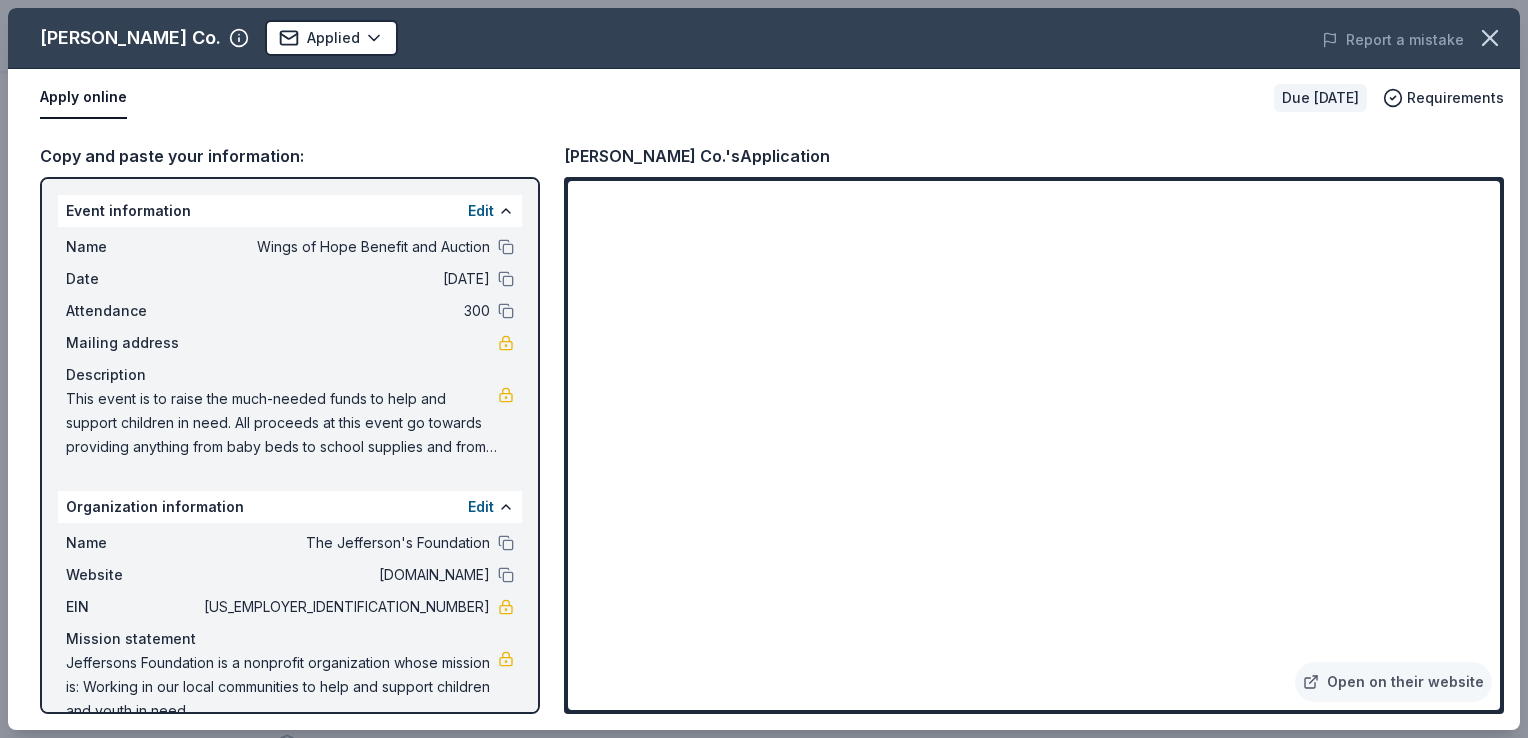 drag, startPoint x: 232, startPoint y: 244, endPoint x: 437, endPoint y: 240, distance: 205.03902 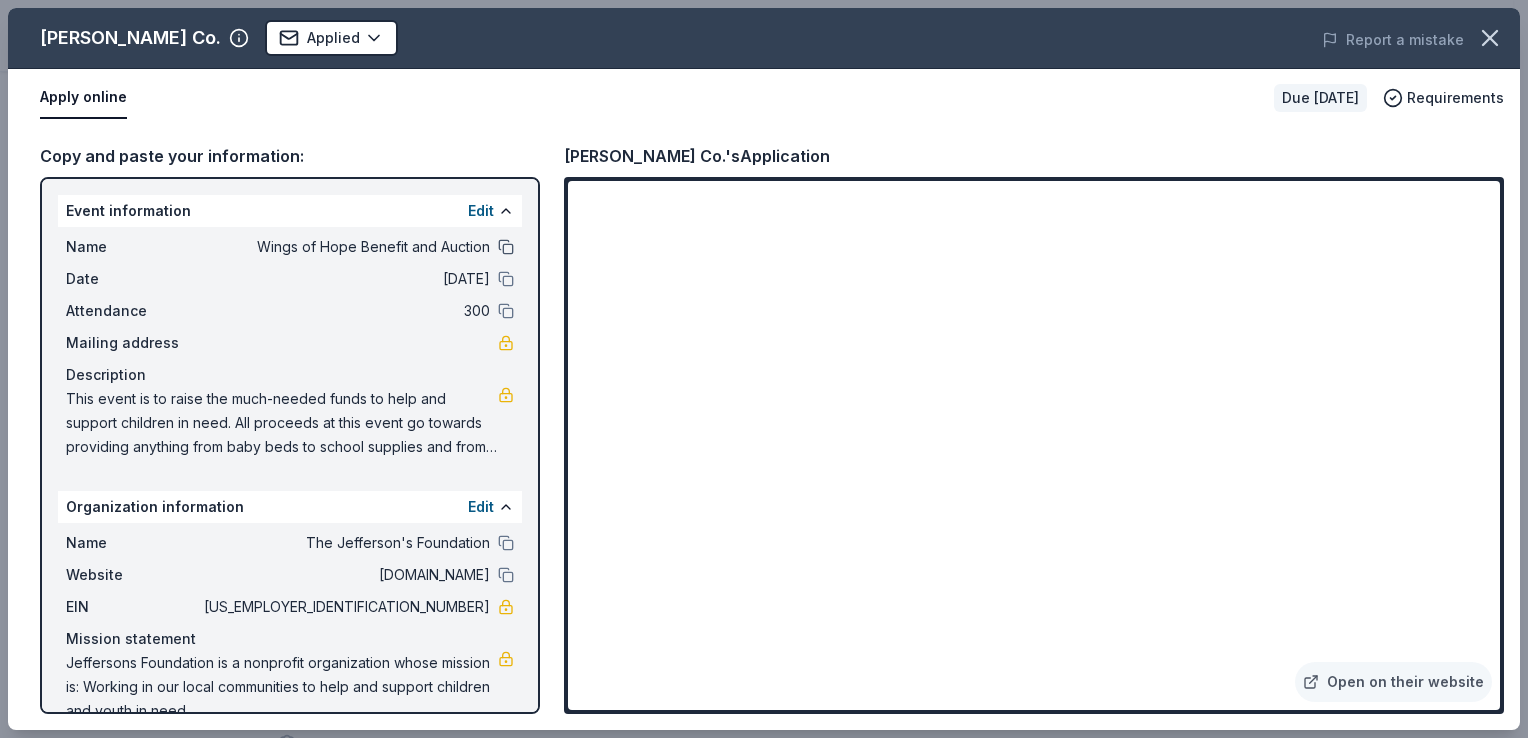 click at bounding box center (506, 247) 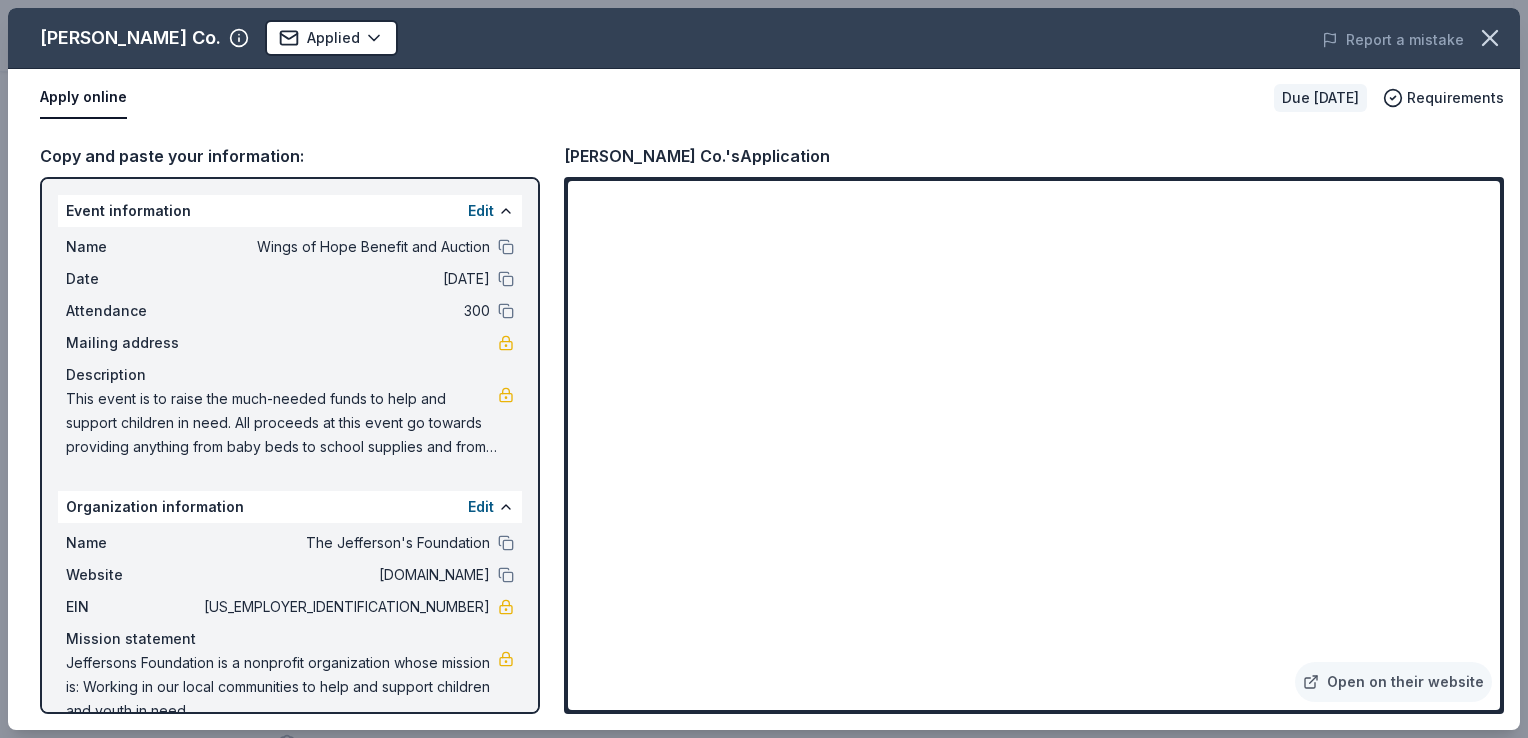 click on "This event is to raise the much-needed funds to help and support children in need. All proceeds at this event go towards providing anything from baby beds to school supplies and from medical needs to basic day-to-day living necessities." at bounding box center [282, 423] 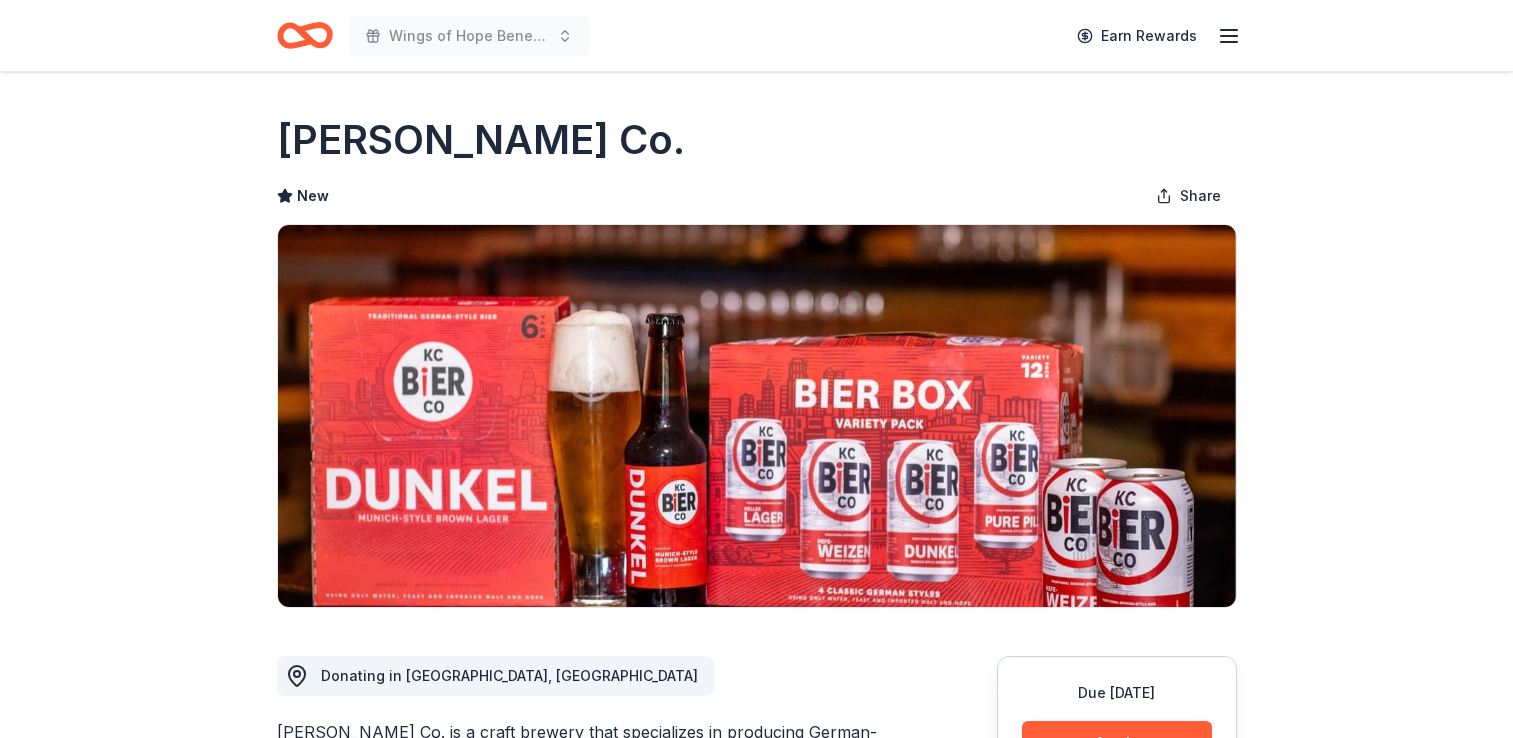 scroll, scrollTop: 0, scrollLeft: 0, axis: both 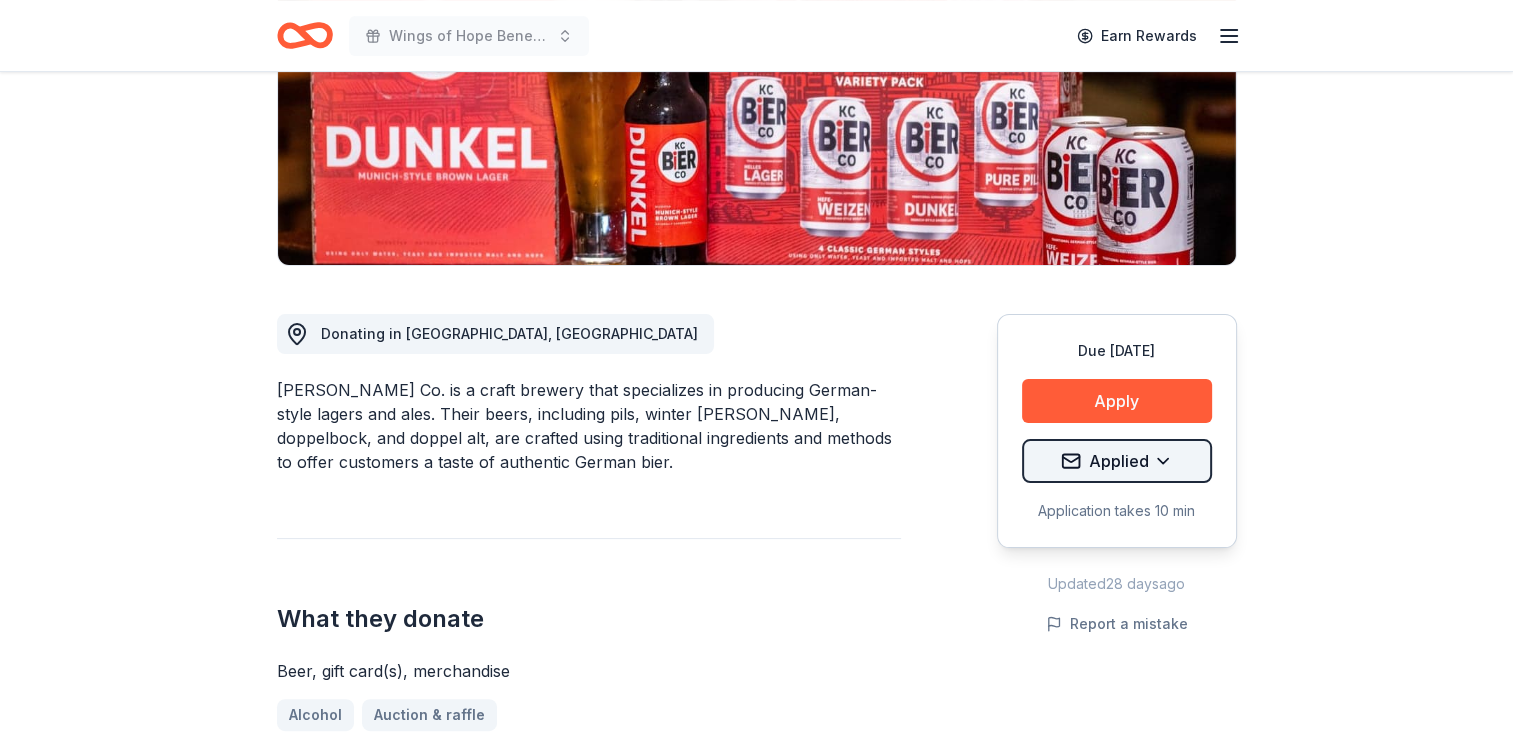 click on "Wings of Hope Benefit and Auction Earn Rewards Due in 168 days Share KC Bier Co. New Share Donating in KS, MO KC Bier Co. is a craft brewery that specializes in producing German-style lagers and ales. Their beers, including pils, winter bock, doppelbock, and doppel alt, are crafted using traditional ingredients and methods to offer customers a taste of authentic German bier. What they donate Beer, gift card(s), merchandise Alcohol Auction & raffle Donation is small & easy to send to guests Who they donate to  Preferred 501(c)(3) required Upgrade to Pro to view approval rates and average donation values Due in 168 days Apply Applied Application takes 10 min Updated  28 days  ago Report a mistake New Be the first to review this company! Leave a review Similar donors 6   applies  last week 183 days left Target 4.3 Gift cards ($50-100 value, with a maximum donation of $500 per year) 21   applies  last week 199 days left Online app The BroBasket 3.4 Discounted gift basket(s) 15   applies  last week 206 days left 1" at bounding box center (756, 27) 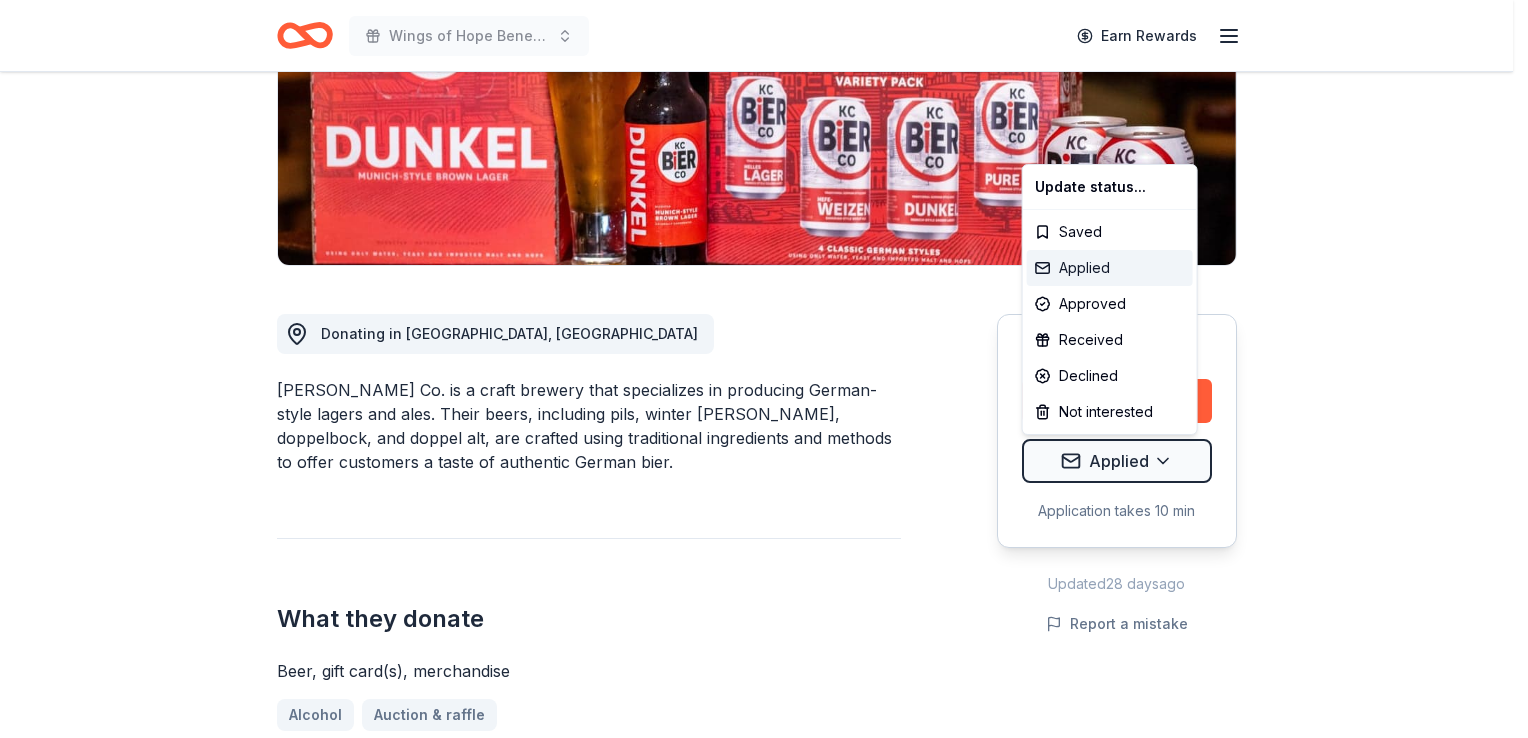 click on "Applied" at bounding box center (1110, 268) 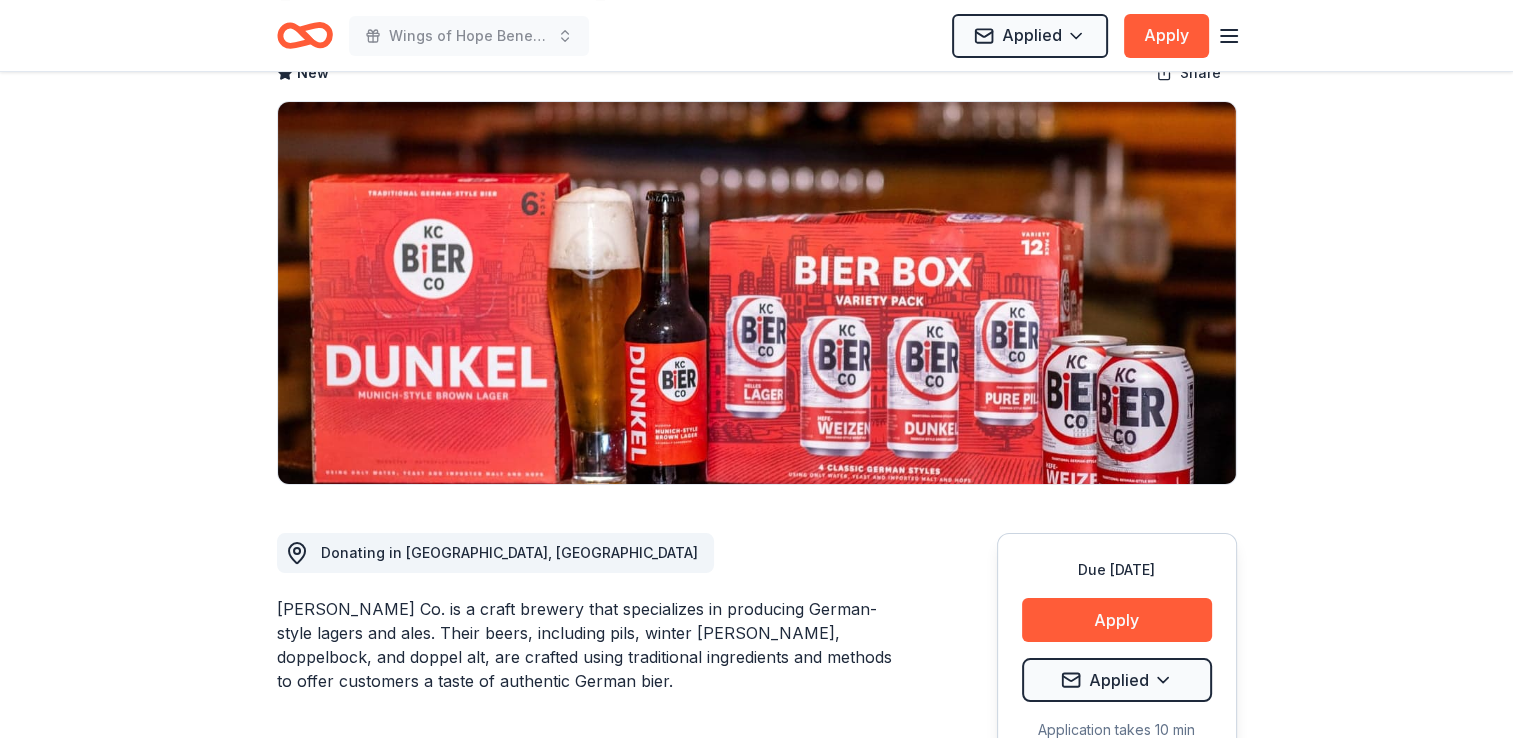 scroll, scrollTop: 0, scrollLeft: 0, axis: both 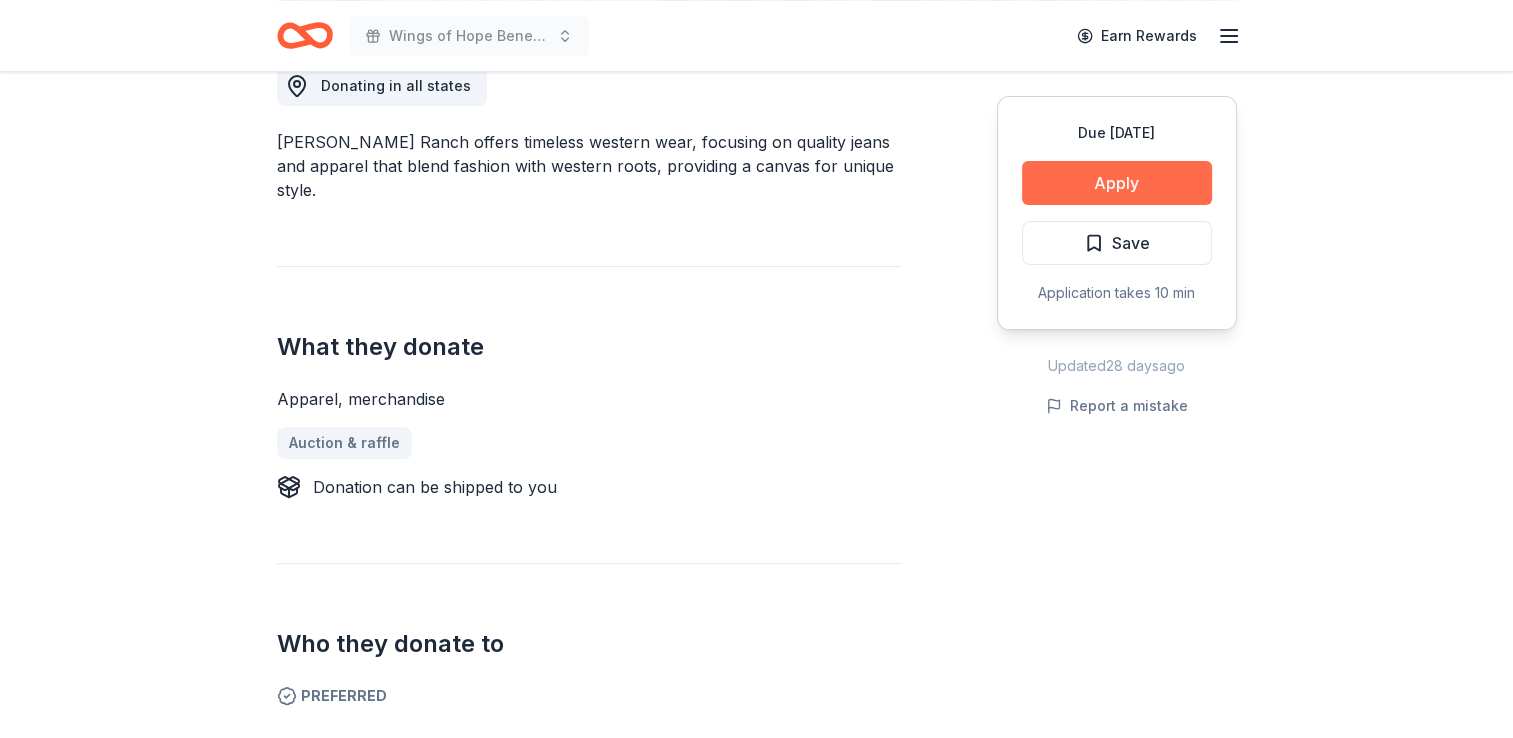 click on "Apply" at bounding box center (1117, 183) 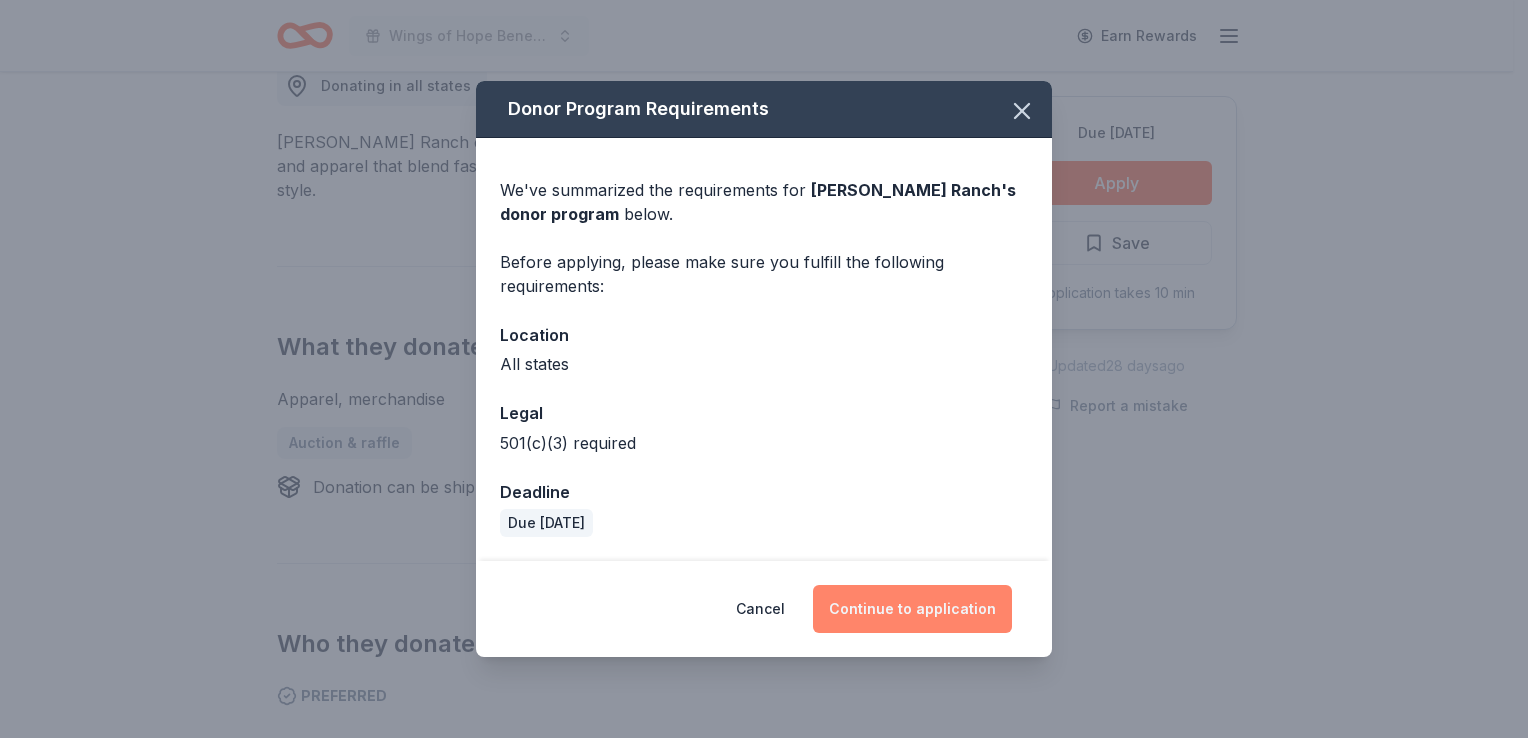 click on "Continue to application" at bounding box center [912, 609] 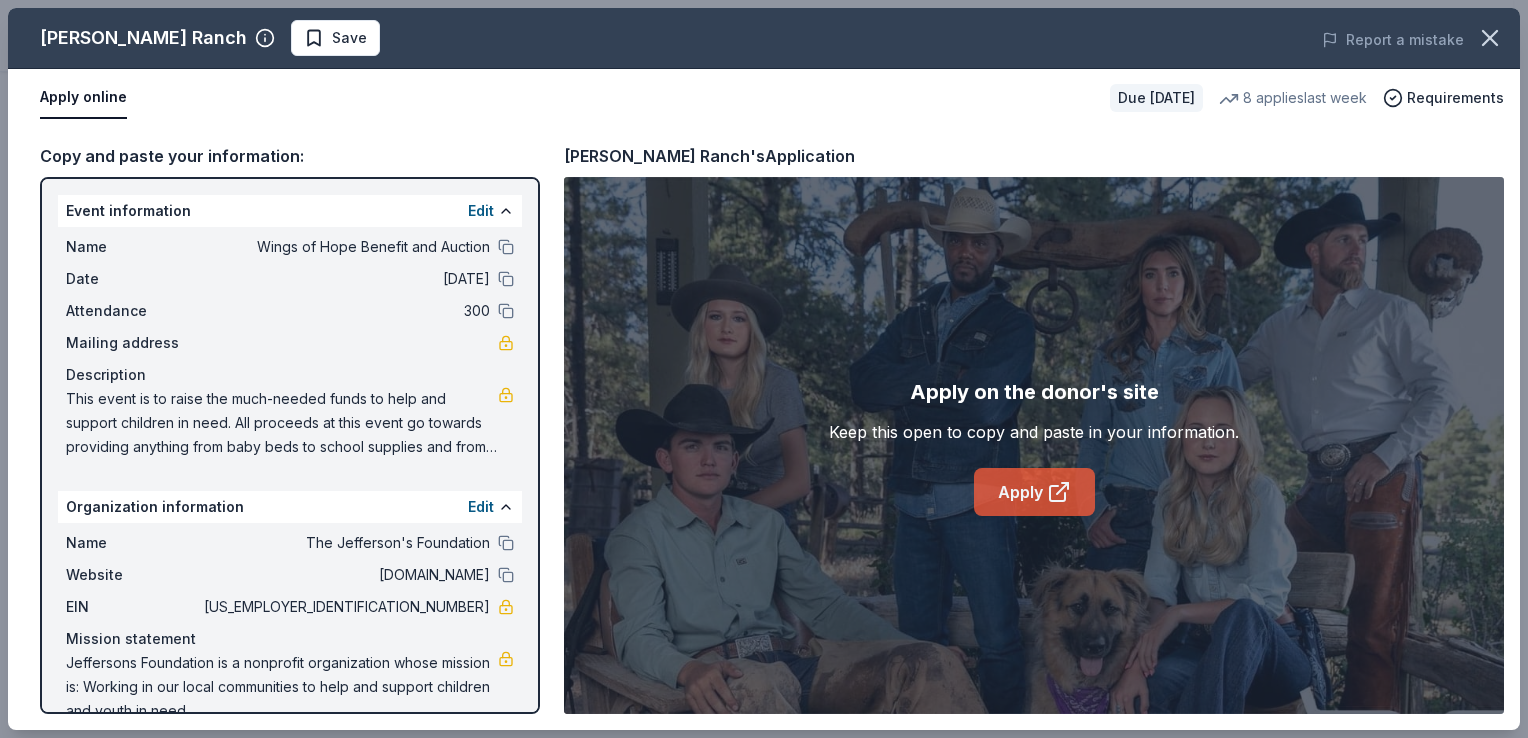 click 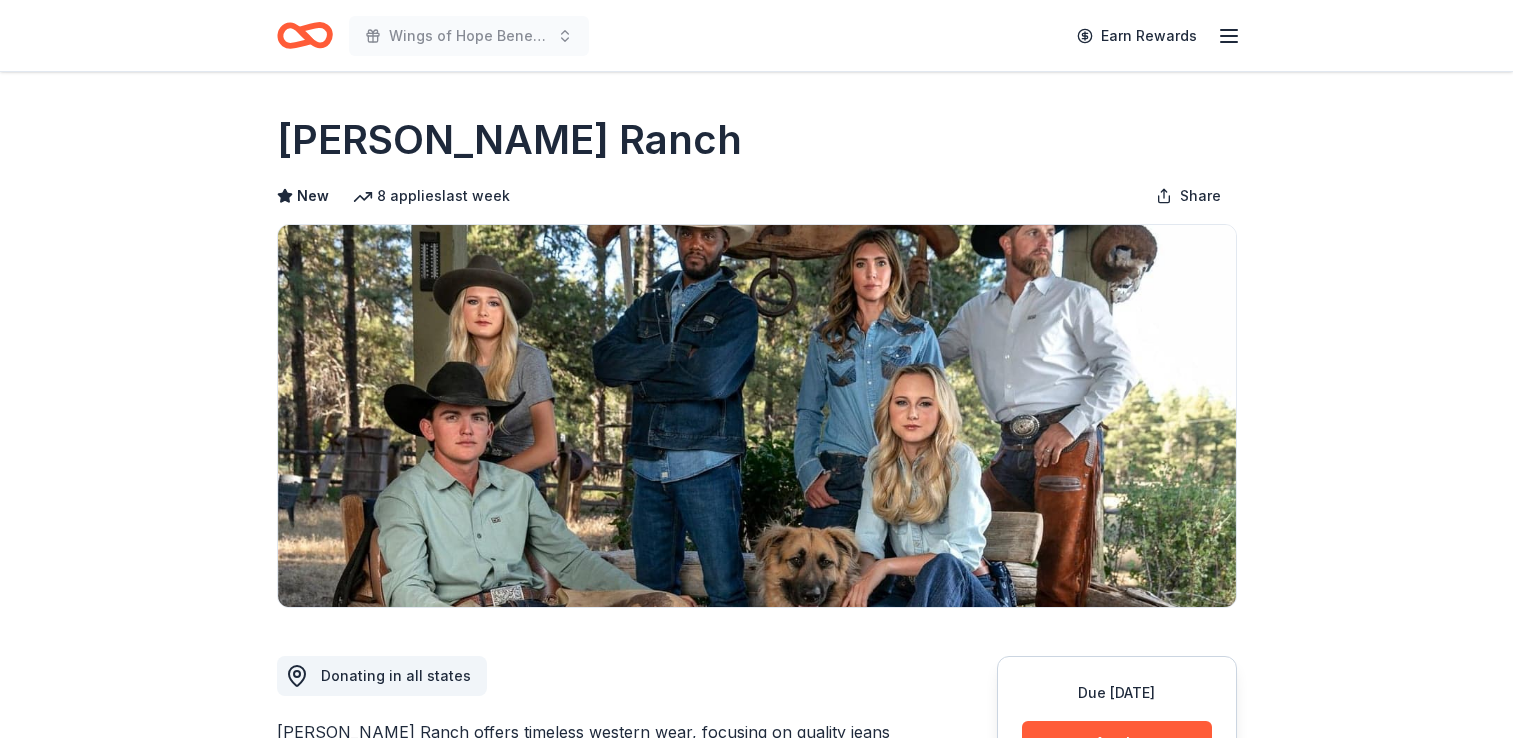 scroll, scrollTop: 0, scrollLeft: 0, axis: both 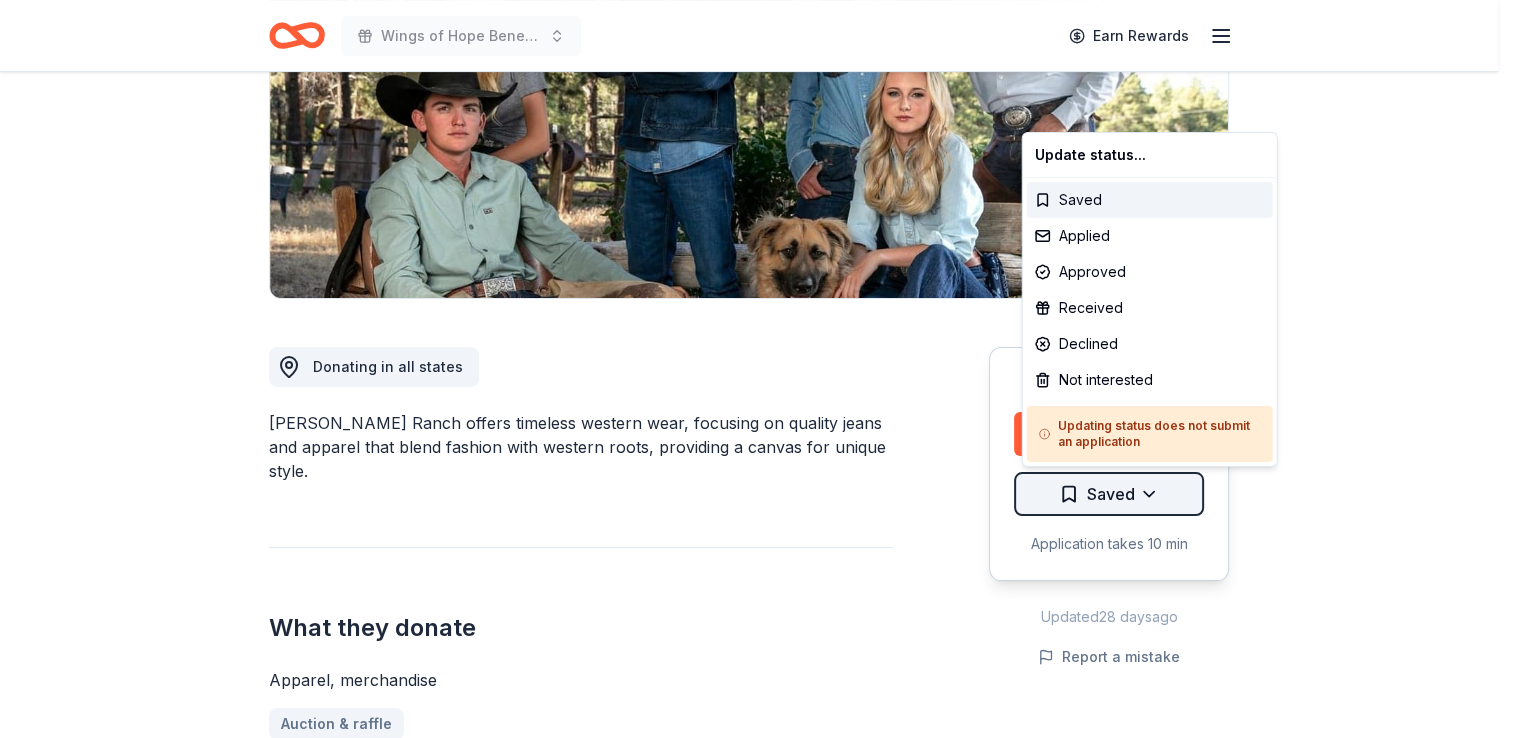 click on "Wings of Hope Benefit and Auction Earn Rewards Due [DATE] Share [PERSON_NAME] Ranch New 8   applies  last week Share Donating in all states [PERSON_NAME] Ranch offers timeless western wear, focusing on quality jeans and apparel that blend fashion with western roots, providing a canvas for unique style. What they donate Apparel, merchandise Auction & raffle Donation can be shipped to you Who they donate to  Preferred 501(c)(3) required Upgrade to Pro to view approval rates and average donation values Due [DATE] Apply Saved Application takes 10 min Updated  [DATE] Report a mistake New Be the first to review this company! Leave a review Similar donors 2   applies  last week 183 days left Cheesecake Factory 4.2 Gift Card(s)  4   applies  last week Local 183 days left Online app [PERSON_NAME] & Beachfront Waterparks New Amusement or waterpark admission ticket(s) 185 days left Online app Insomnia Cookies 4.7 Cookie products, gift card(s) 4   applies  last week 183 days left Online app Red Lobster New Local New 1" at bounding box center [756, 60] 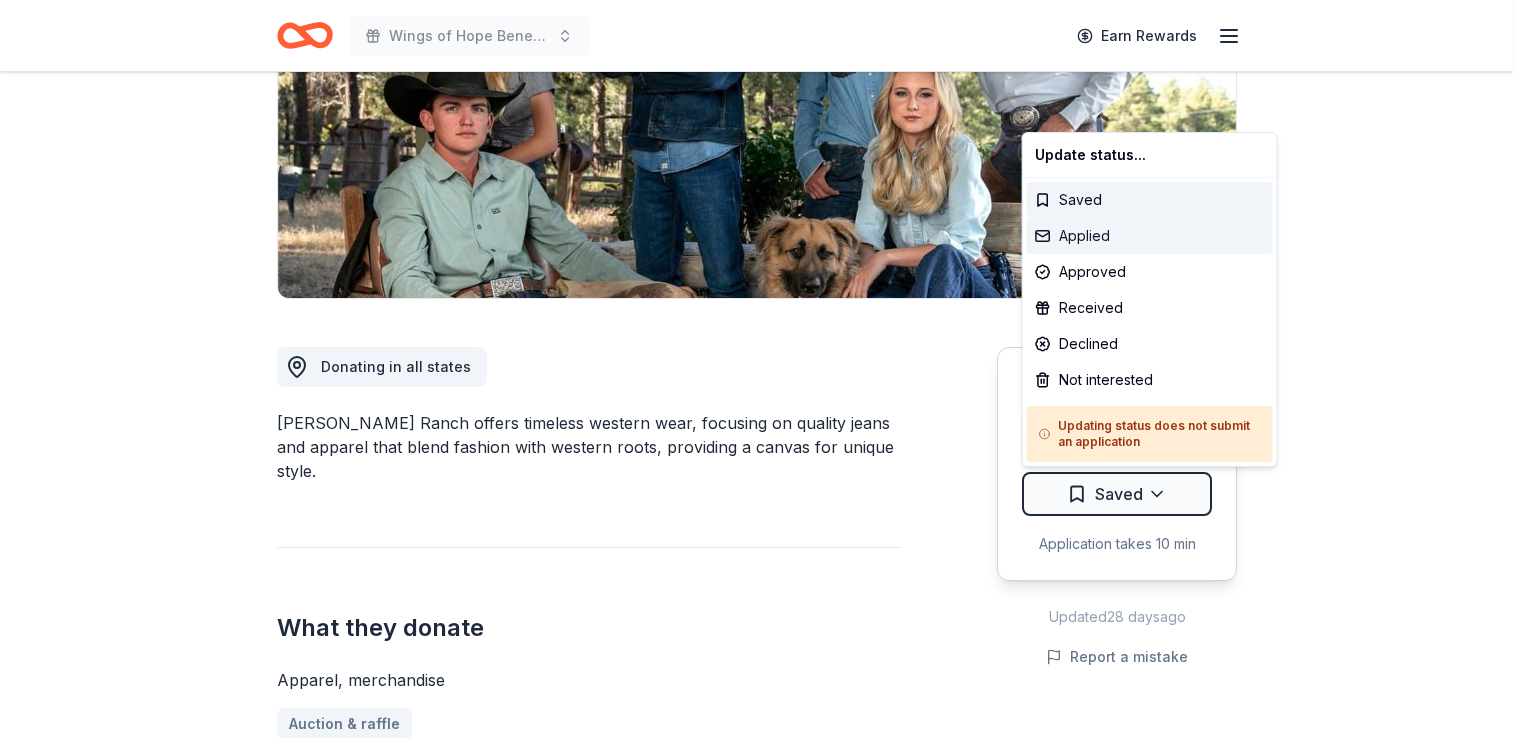 click on "Applied" at bounding box center [1150, 236] 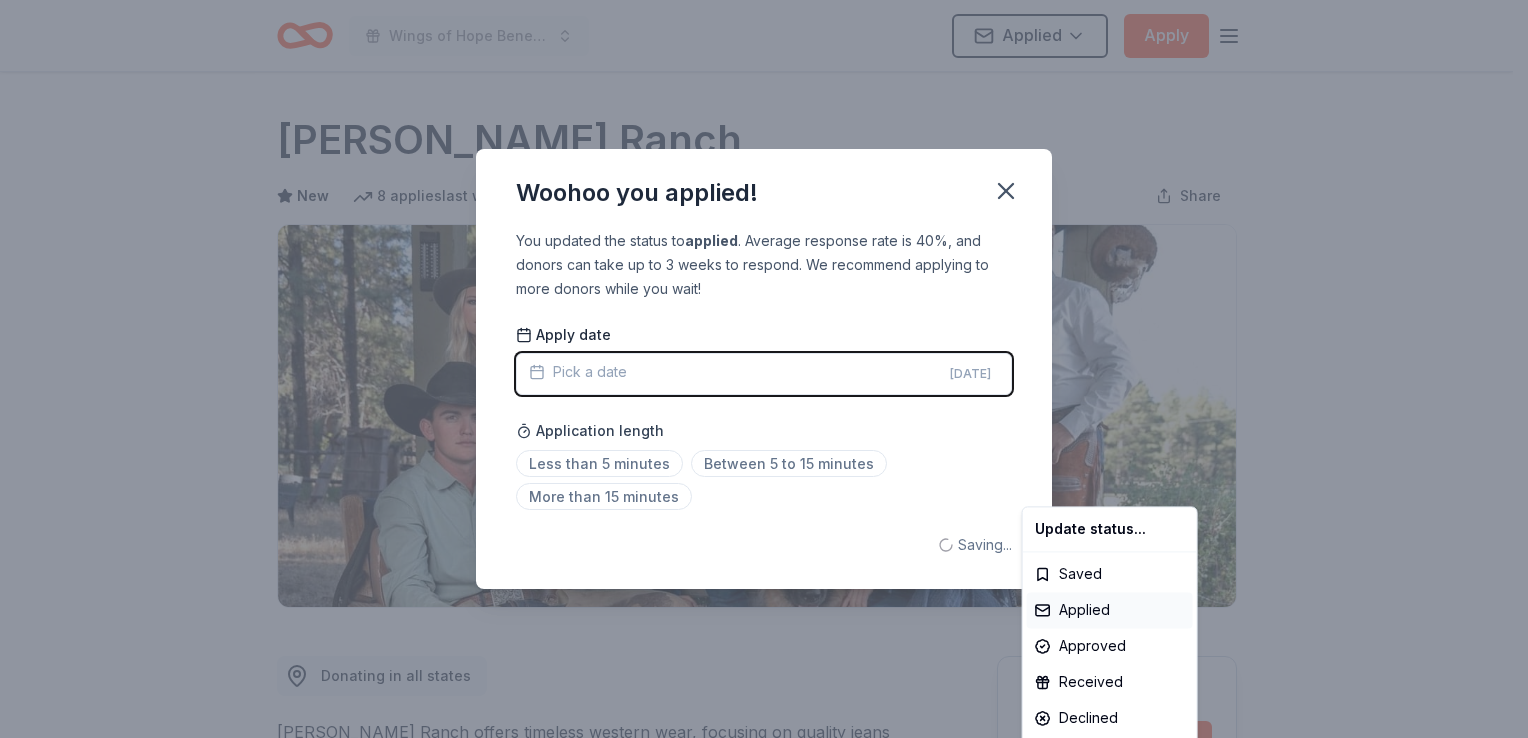 scroll, scrollTop: 0, scrollLeft: 0, axis: both 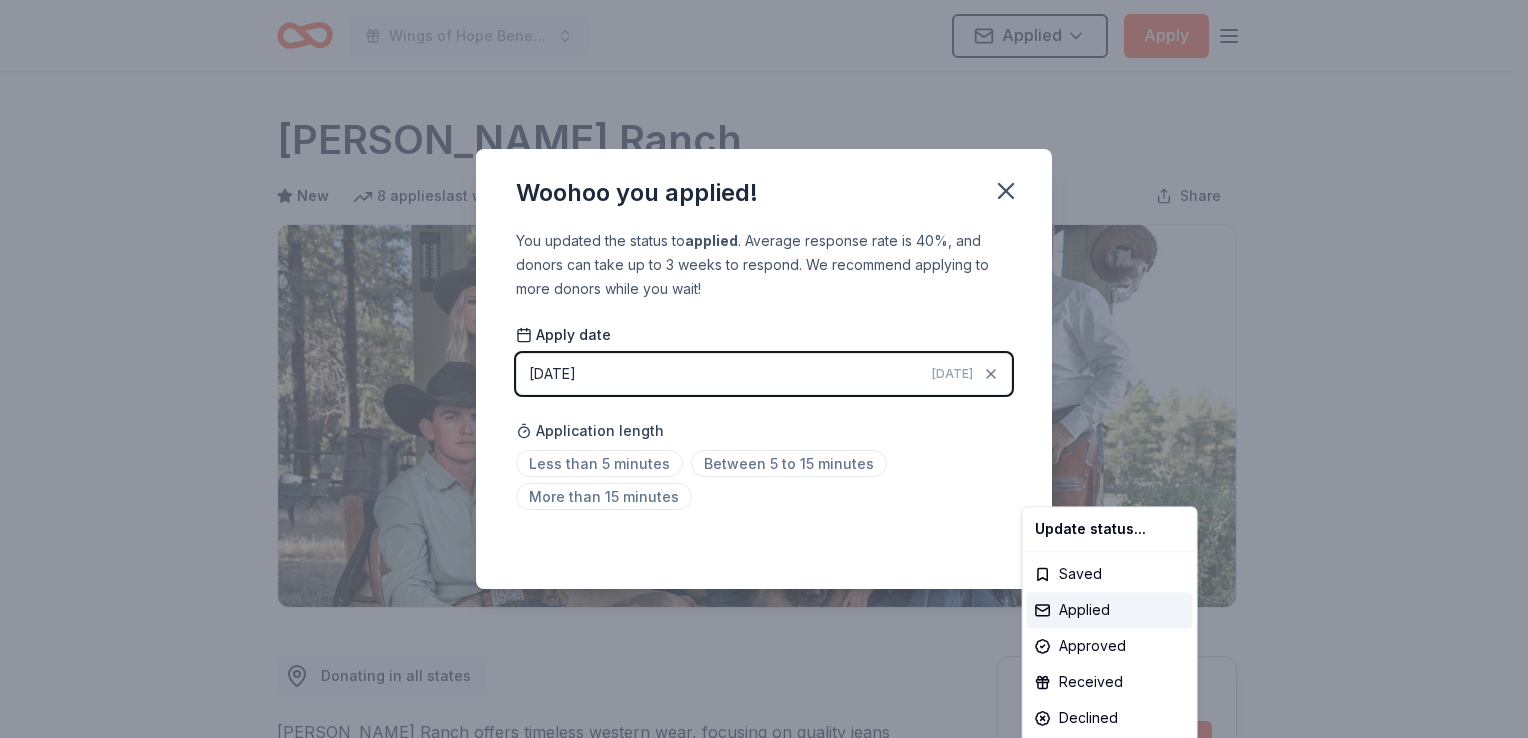 click on "Wings of Hope Benefit and Auction Applied Apply Due in 183 days Share Kimes Ranch New 8   applies  last week Share Donating in all states Kimes Ranch offers timeless western wear, focusing on quality jeans and apparel that blend fashion with western roots, providing a canvas for unique style. What they donate Apparel, merchandise Auction & raffle Donation can be shipped to you Who they donate to  Preferred 501(c)(3) required Upgrade to Pro to view approval rates and average donation values Due in 183 days Apply Applied Application takes 10 min Updated  28 days  ago Report a mistake New Be the first to review this company! Leave a review Similar donors 2   applies  last week 183 days left Cheesecake Factory 4.2 Gift Card(s)  4   applies  last week Local 183 days left Online app Morey's Piers & Beachfront Waterparks New Amusement or waterpark admission ticket(s) 185 days left Online app Insomnia Cookies 4.7 Cookie products, gift card(s) 4   applies  last week 183 days left Online app Red Lobster New Local New 1" at bounding box center [764, 369] 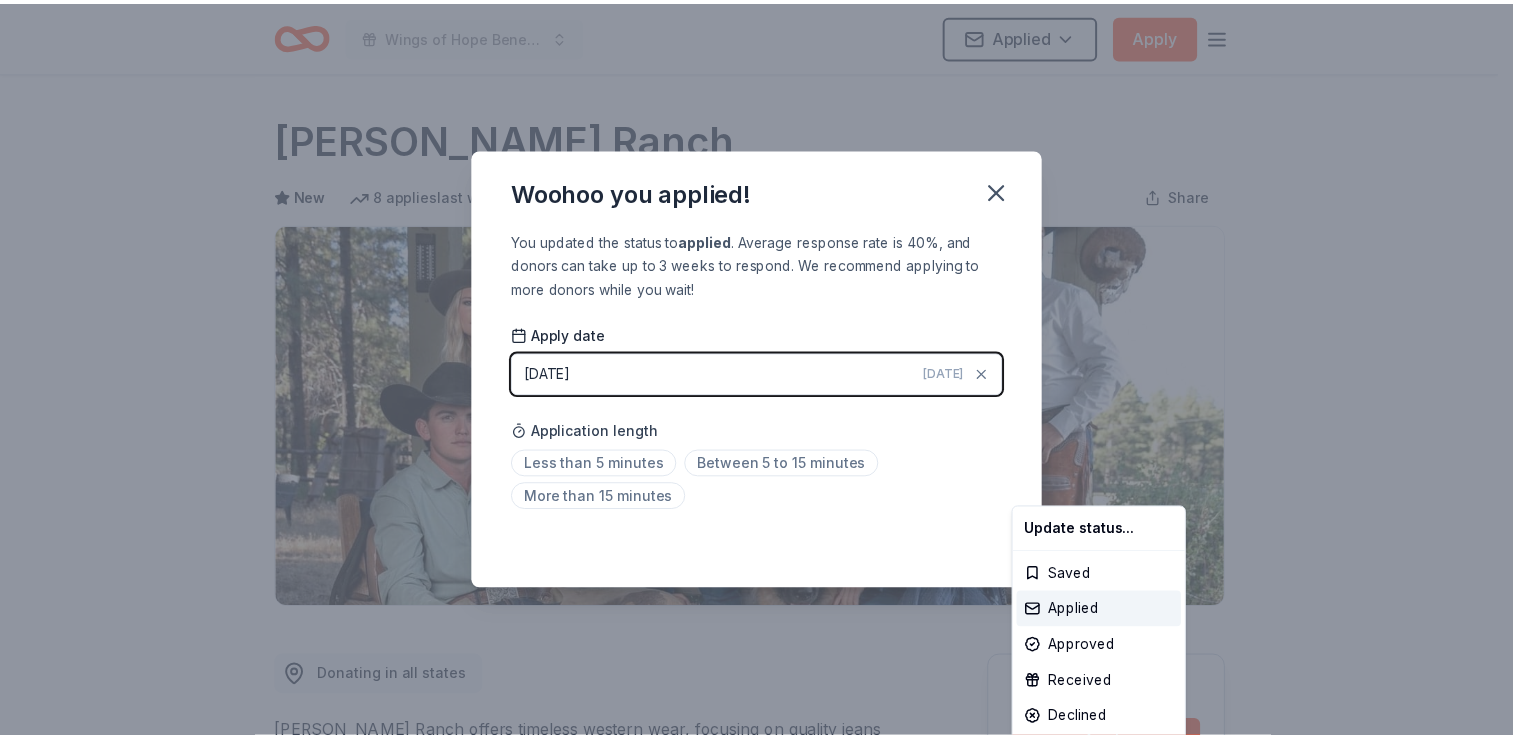 scroll, scrollTop: 433, scrollLeft: 0, axis: vertical 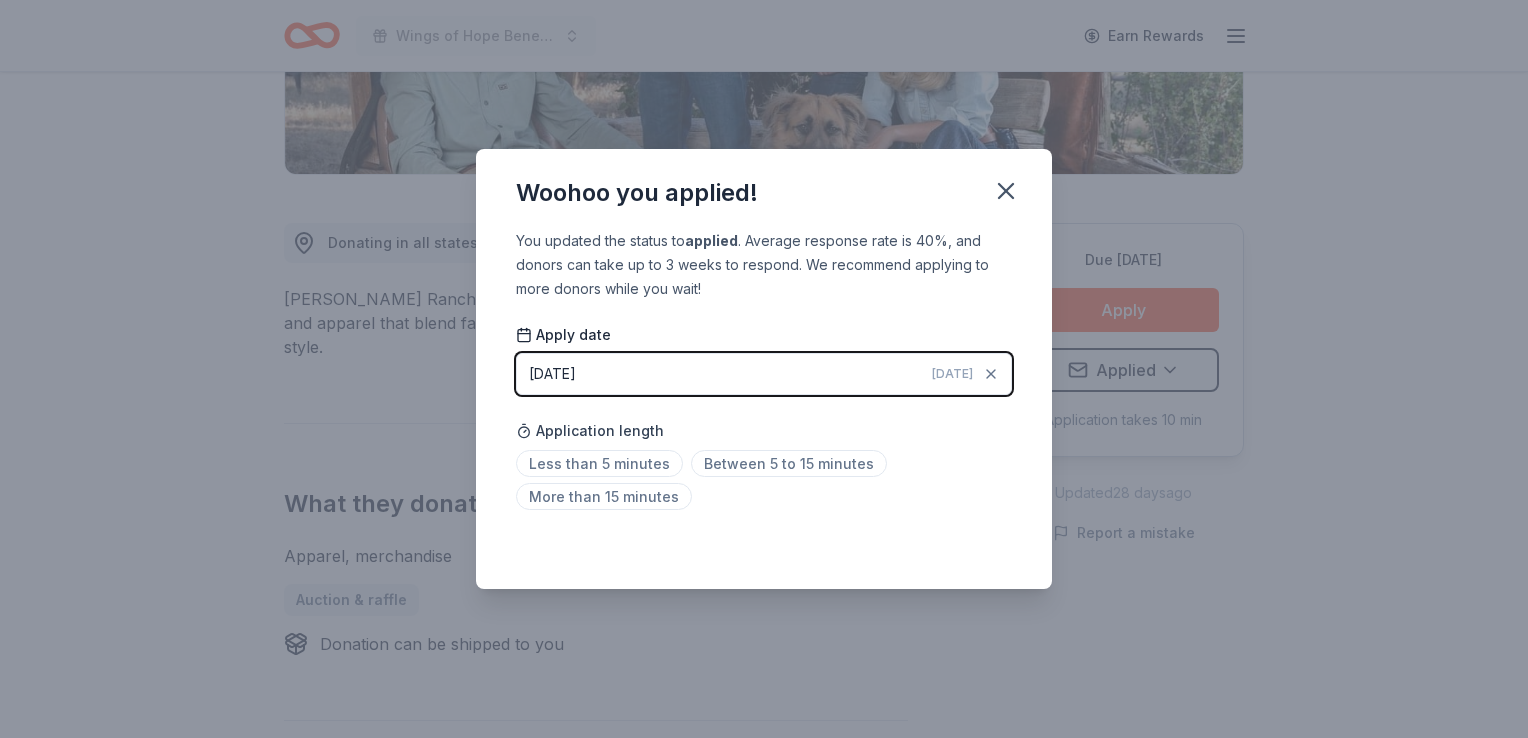 click 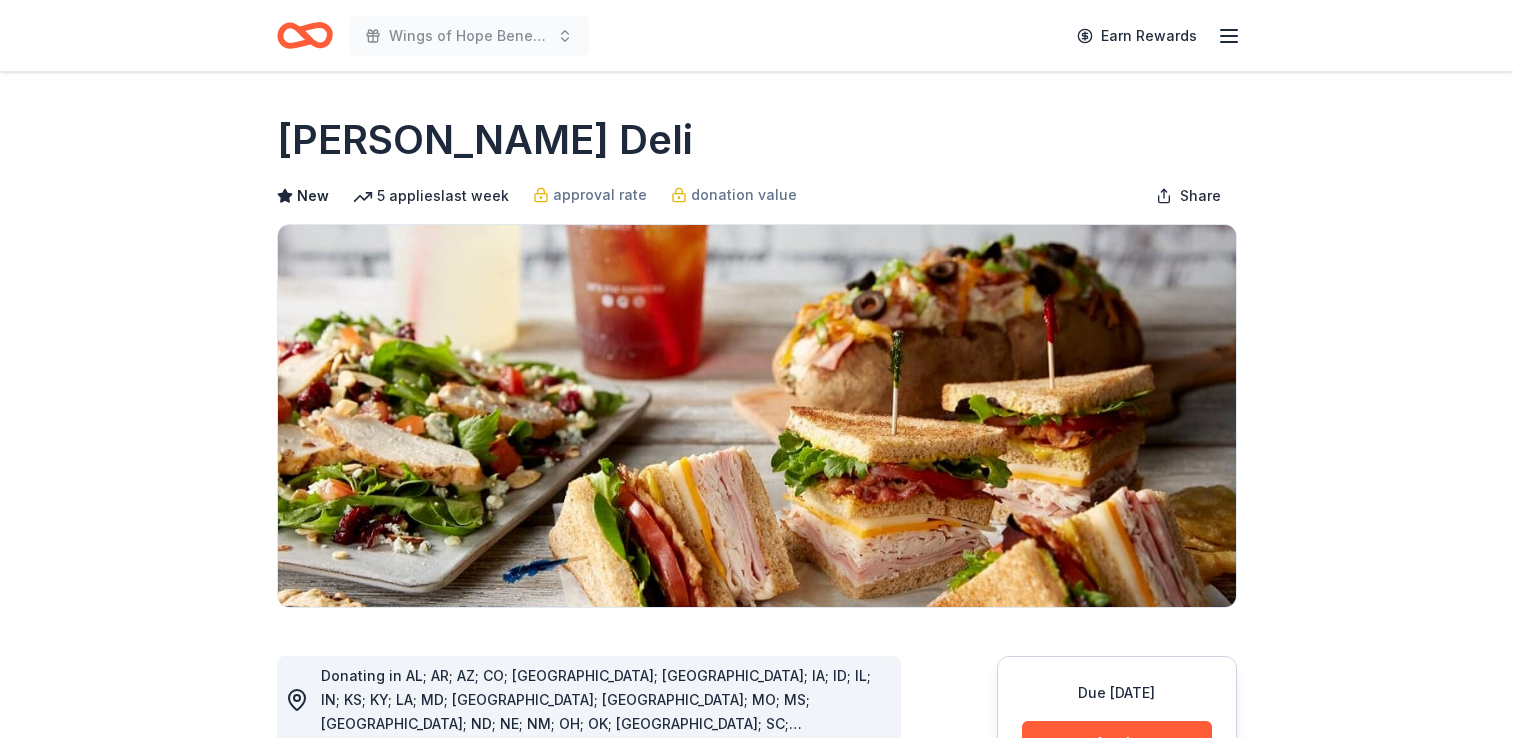 scroll, scrollTop: 0, scrollLeft: 0, axis: both 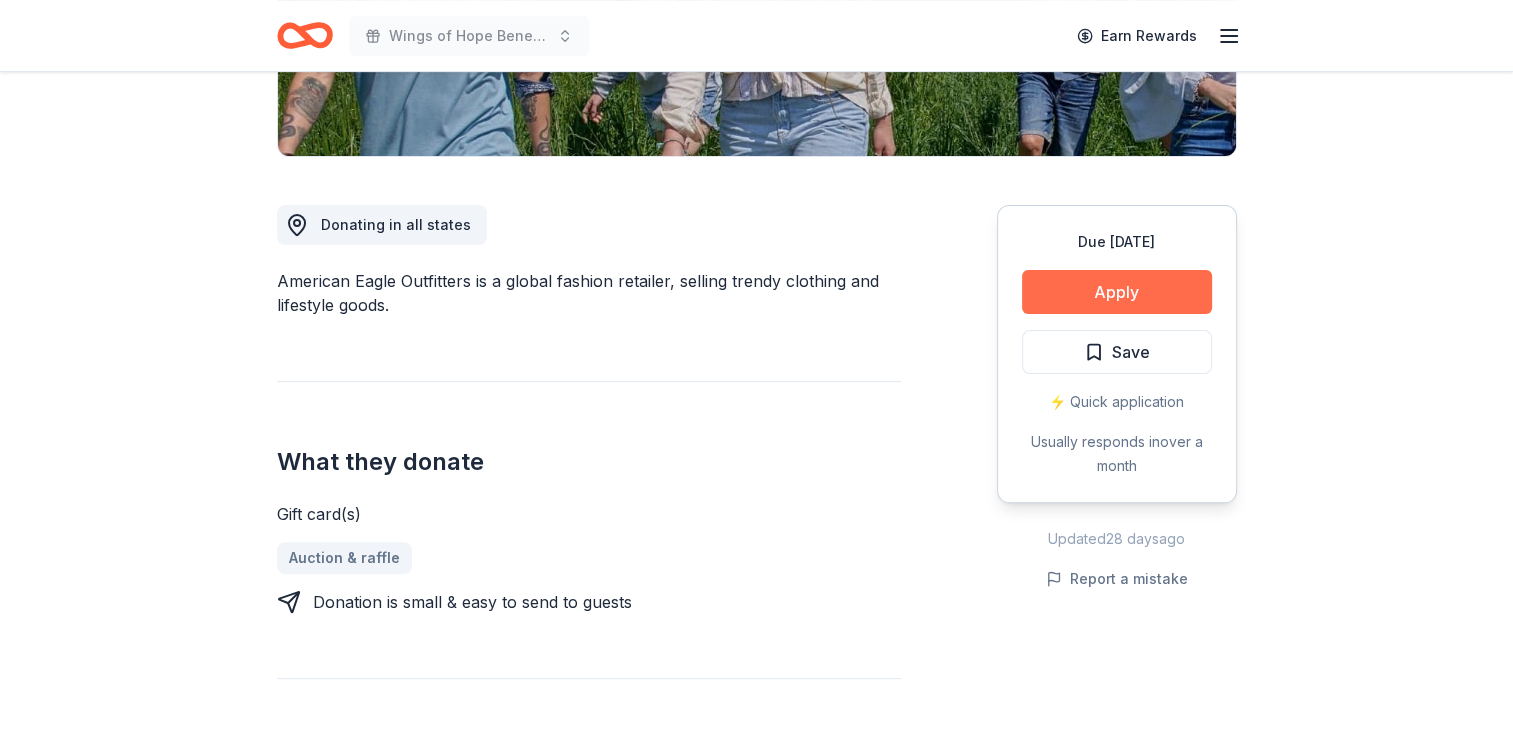 click on "Apply" at bounding box center (1117, 292) 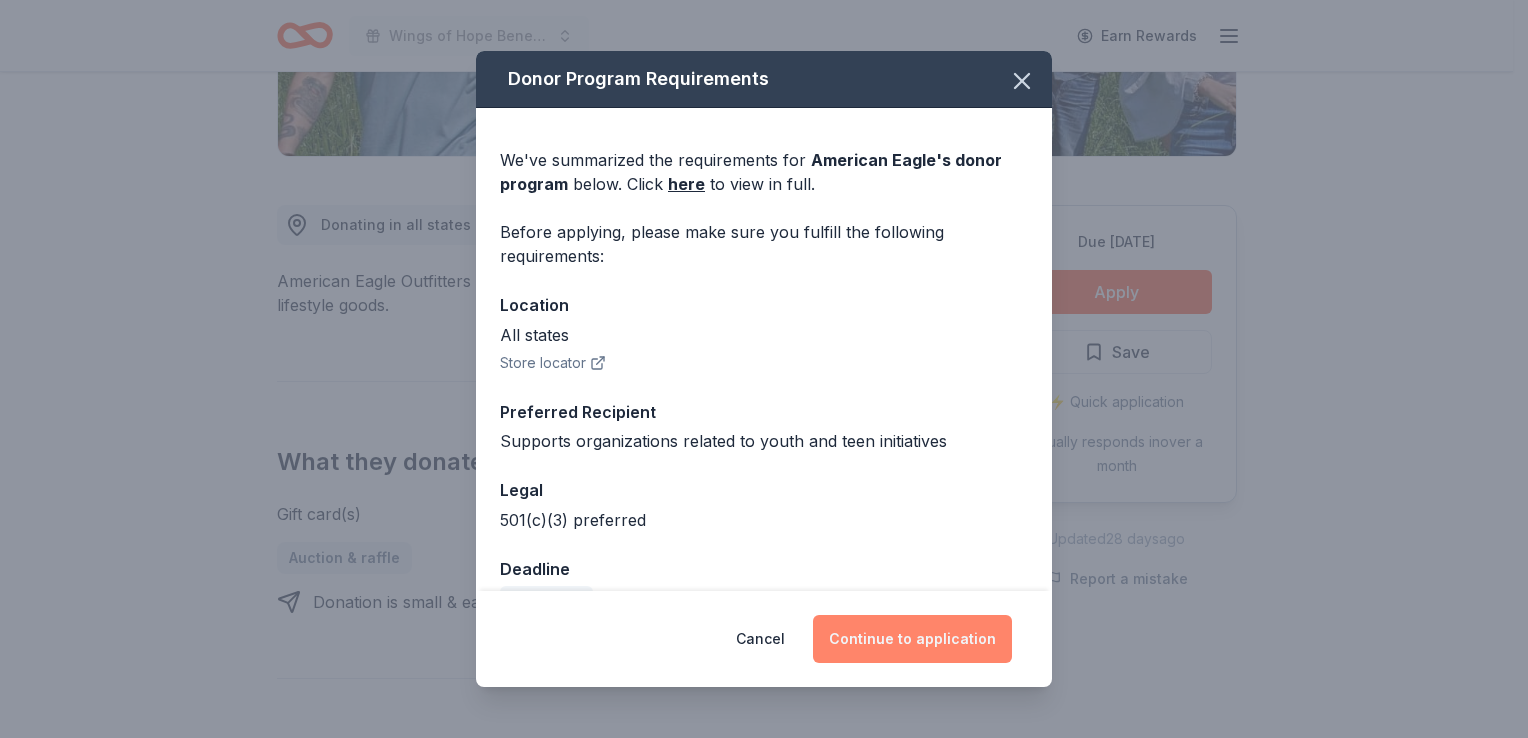 click on "Continue to application" at bounding box center (912, 639) 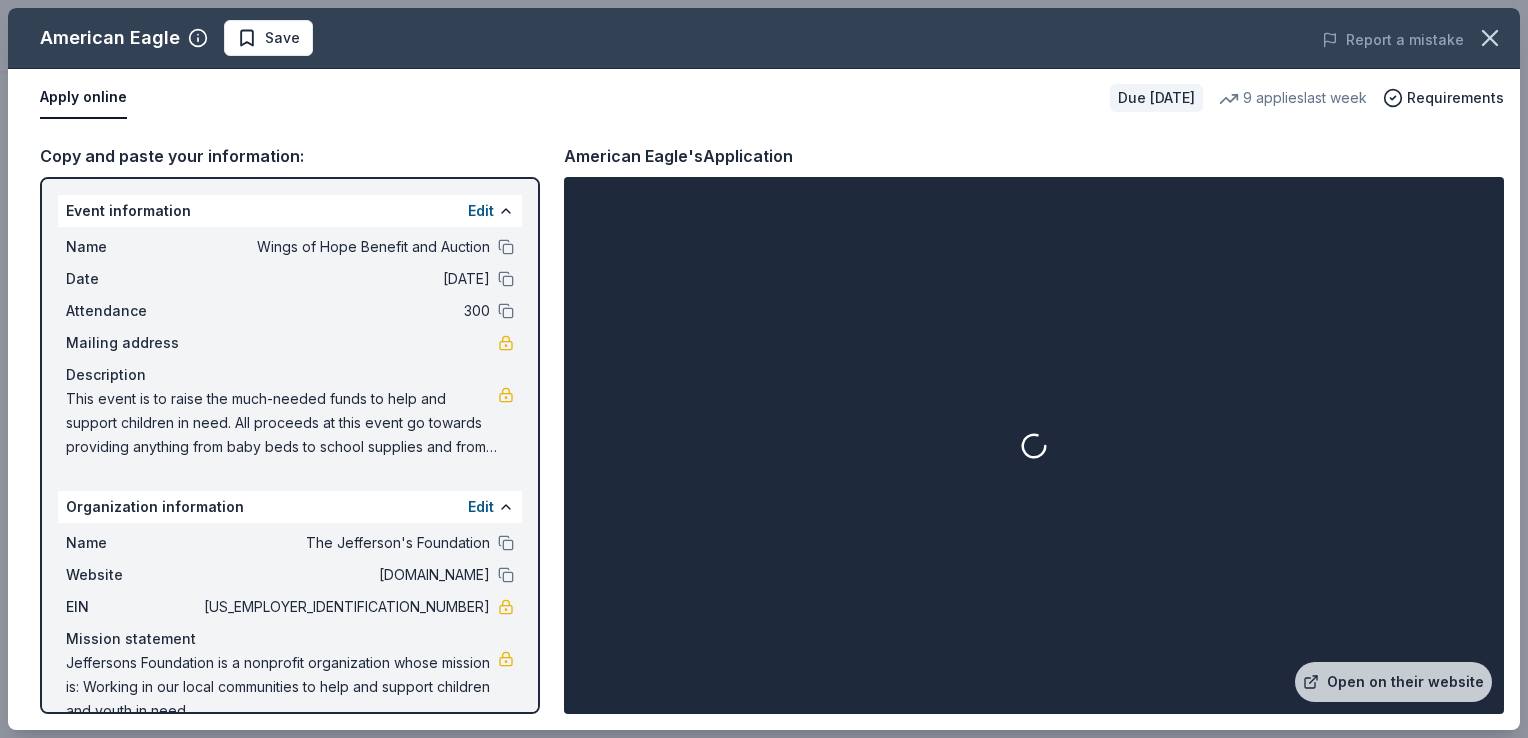 click at bounding box center (1034, 445) 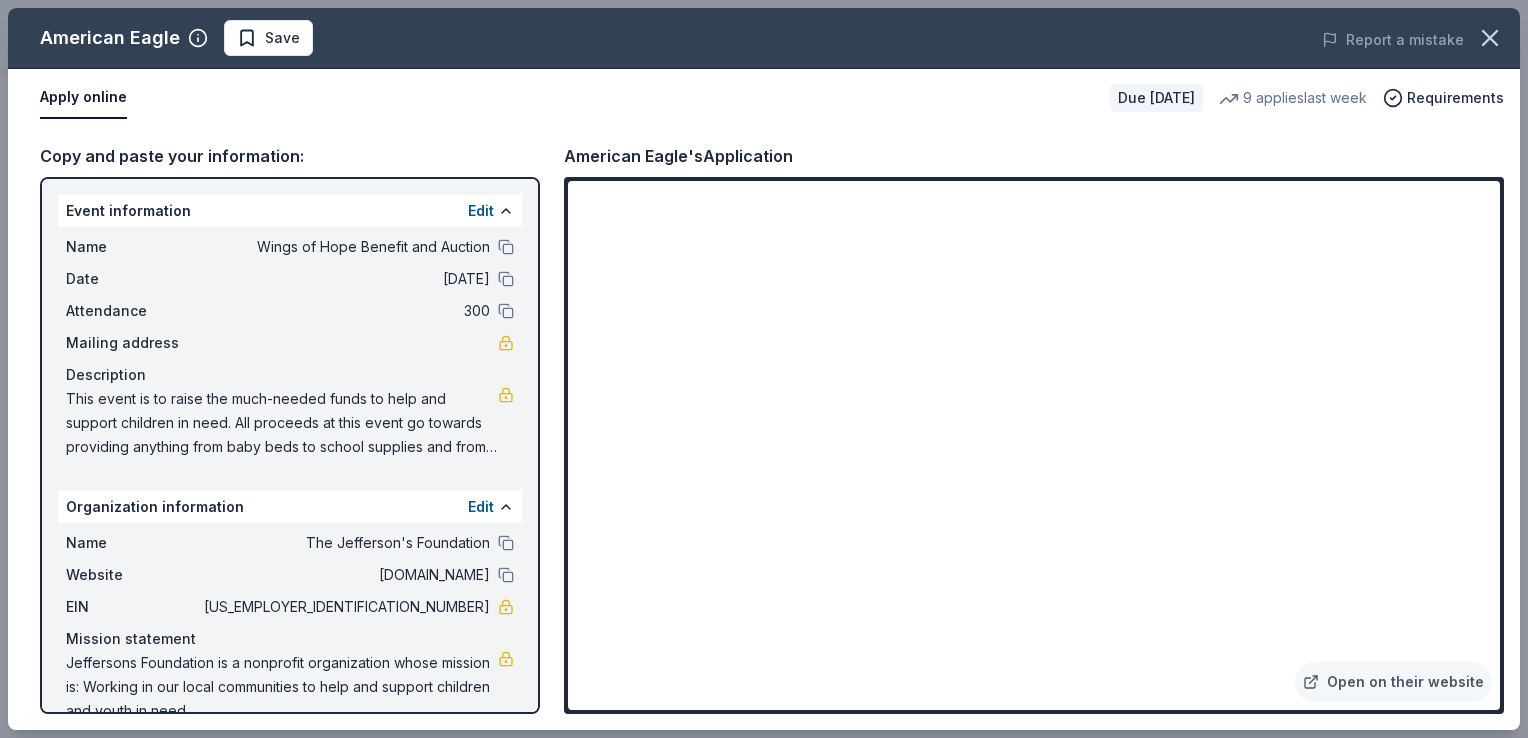 click on "Open on their website" at bounding box center [1034, 445] 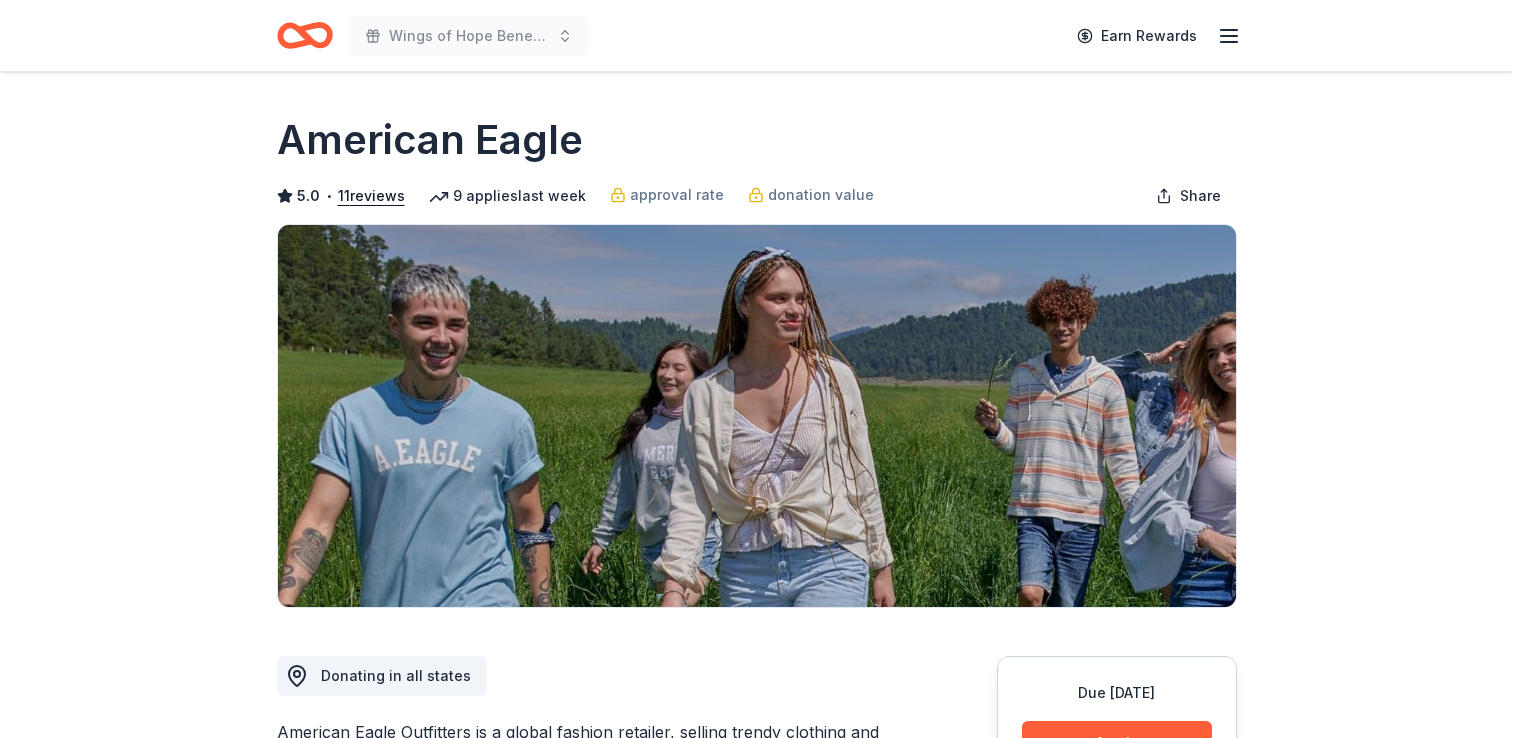 scroll, scrollTop: 0, scrollLeft: 0, axis: both 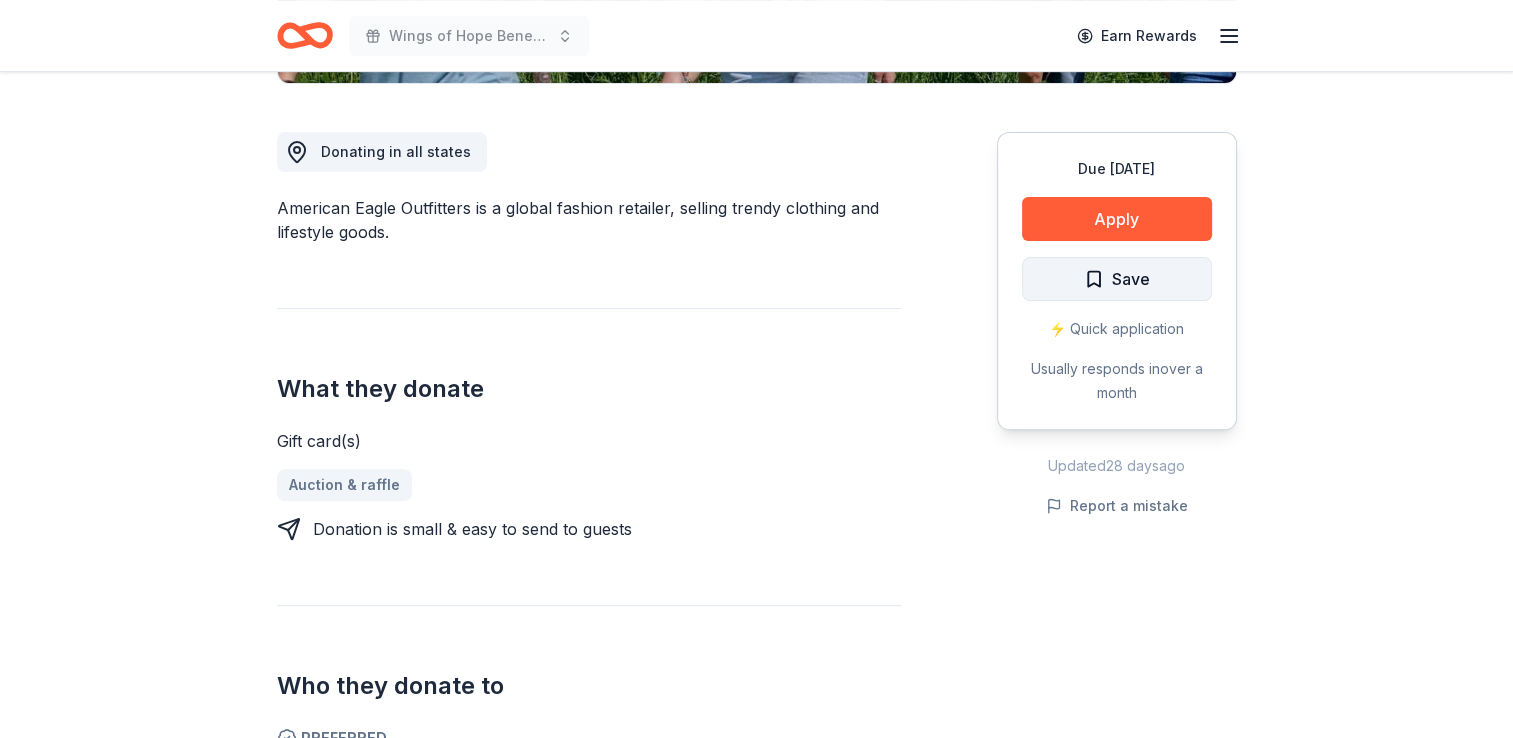 click on "Save" at bounding box center [1131, 279] 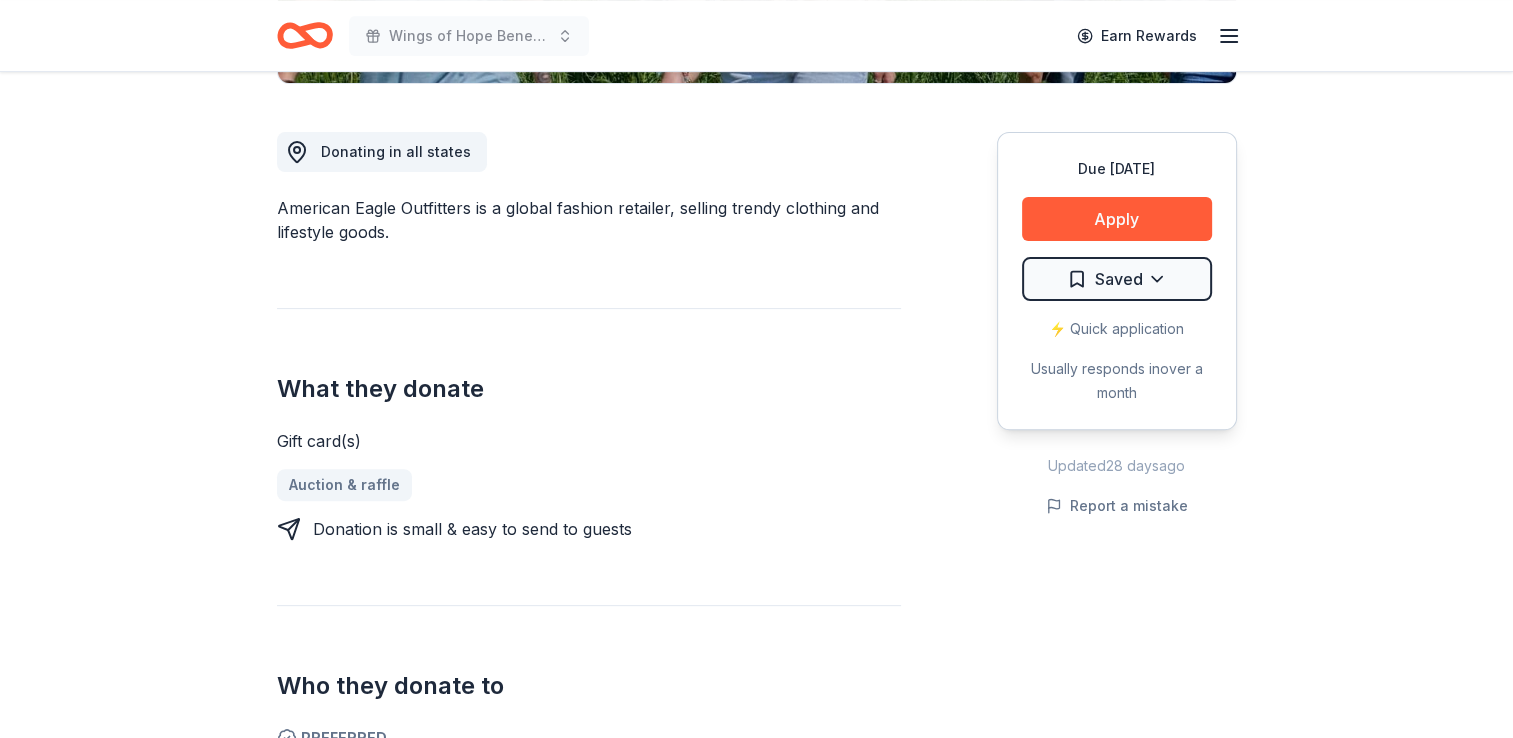 click on "Wings of Hope Benefit and Auction Earn Rewards Due [DATE] Share American Eagle 5.0 • 11  reviews 9   applies  last week approval rate donation value Share Donating in all states American Eagle Outfitters is a global fashion retailer, selling trendy clothing and lifestyle goods.   What they donate Gift card(s) Auction & raffle Donation is small & easy to send to guests Who they donate to  Preferred  Supports organizations related to youth and teen initiatives Children 501(c)(3) preferred Due [DATE] Apply Saved ⚡️ Quick application Usually responds in  over a month Updated  [DATE] Report a mistake approval rate 20 % approved 30 % declined 50 % no response donation value (average) 20% 70% 0% 10% $xx - $xx $xx - $xx $xx - $xx $xx - $xx Upgrade to Pro to view approval rates and average donation values 5.0 • 11  reviews See all  11  reviews [DEMOGRAPHIC_DATA] Academy of [GEOGRAPHIC_DATA] [DATE] • Approved [PERSON_NAME] PTA  (for the Class of 2024) [DATE] • Approved filled out their online form" at bounding box center (756, -155) 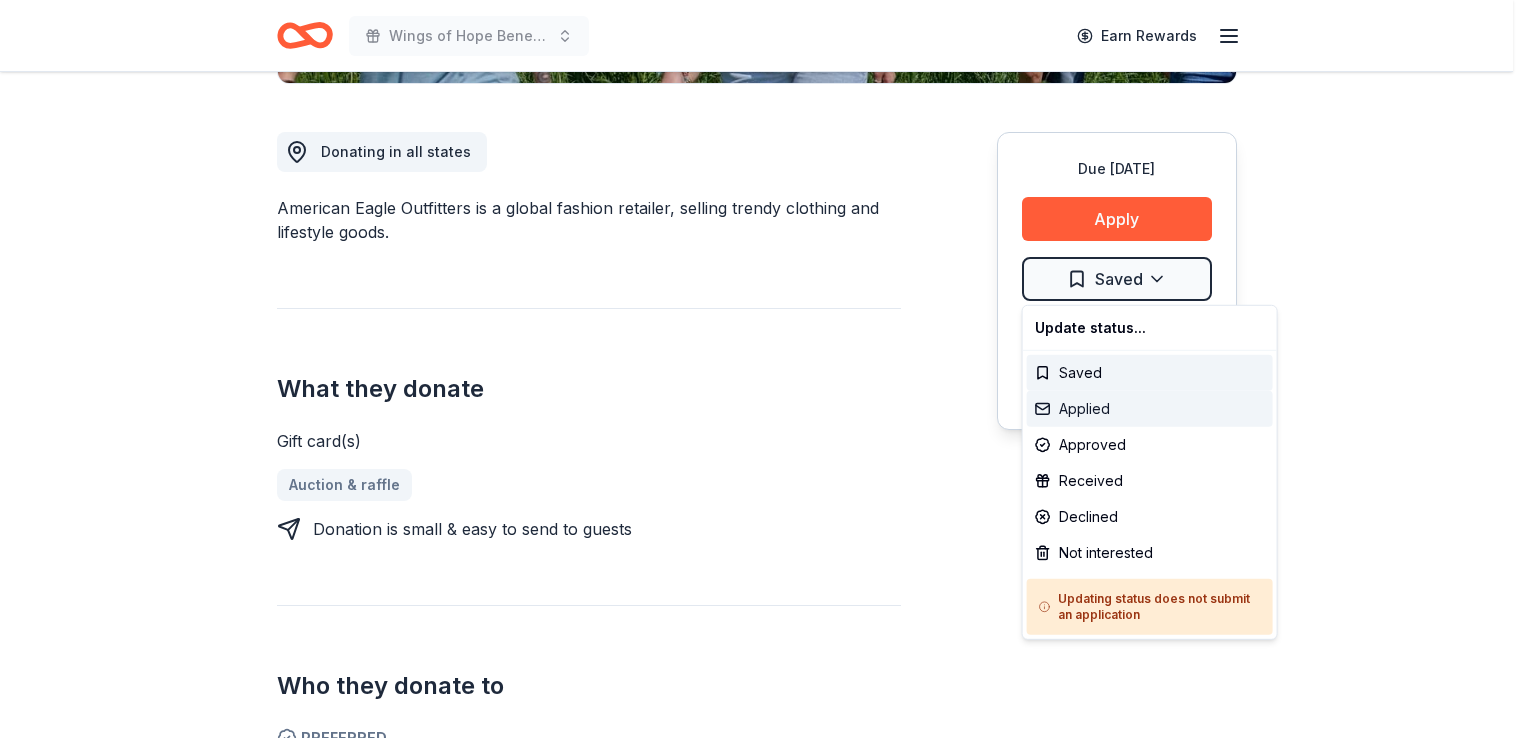 click on "Applied" at bounding box center [1150, 409] 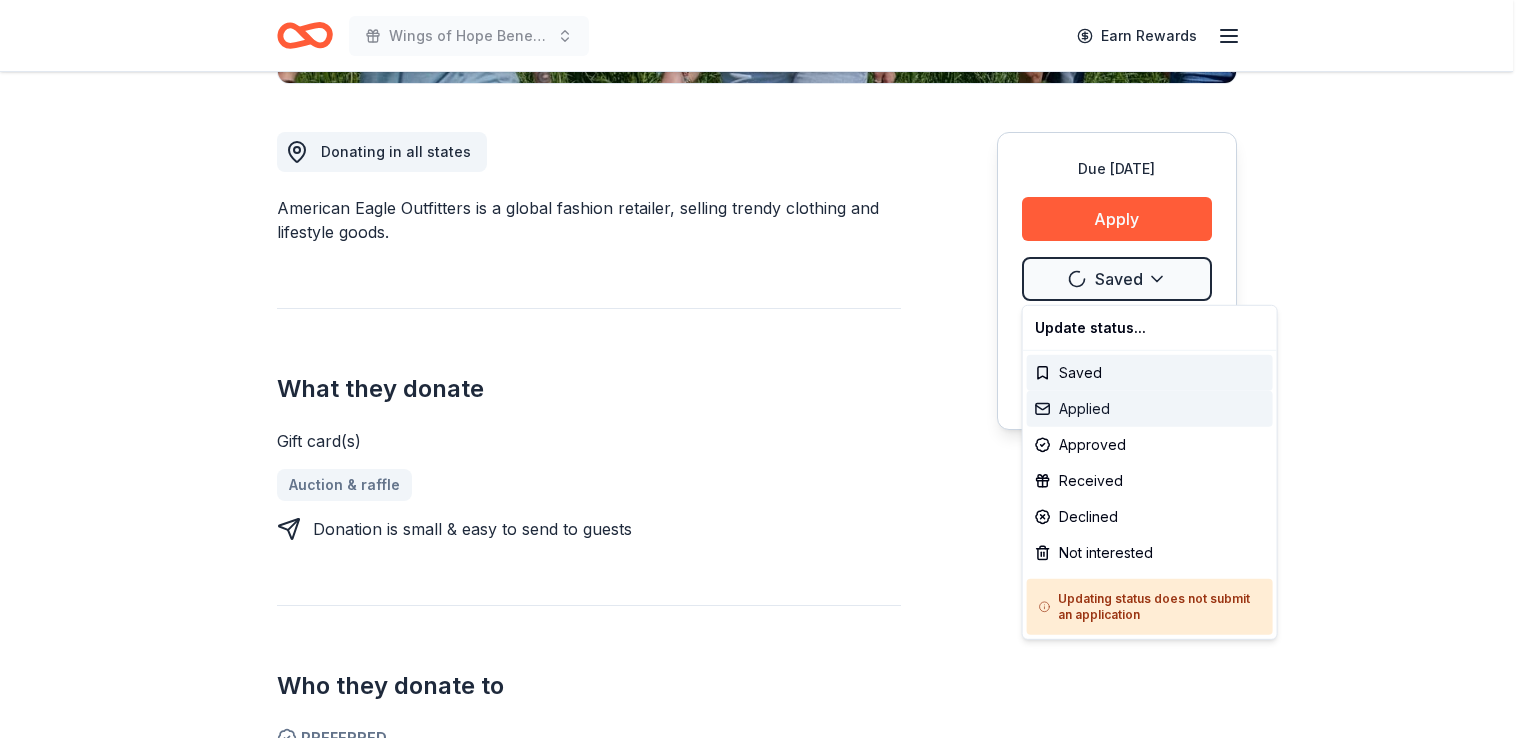 scroll, scrollTop: 0, scrollLeft: 0, axis: both 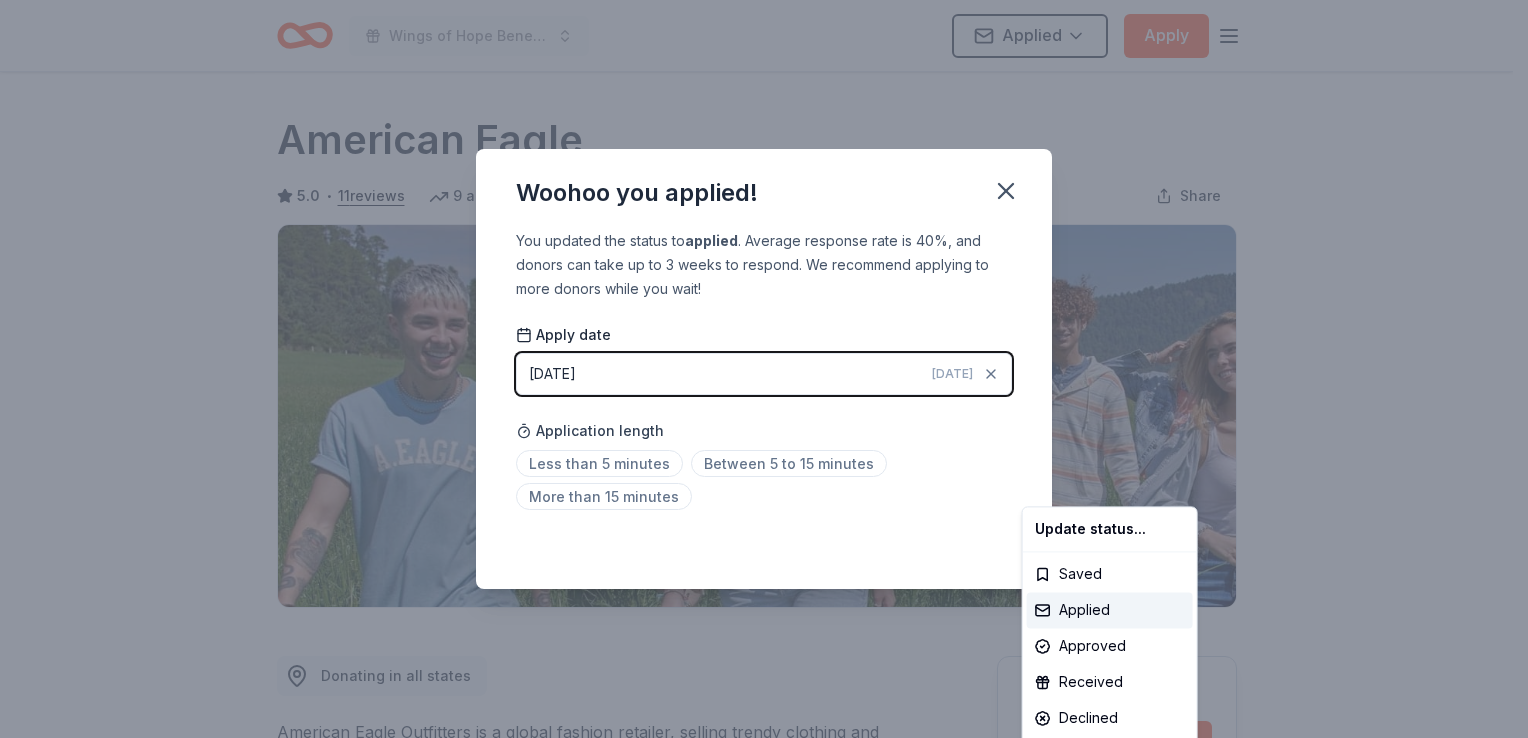 click on "Wings of Hope Benefit and Auction Applied Apply Due in 183 days Share American Eagle 5.0 • 11  reviews 9   applies  last week approval rate donation value Share Donating in all states American Eagle Outfitters is a global fashion retailer, selling trendy clothing and lifestyle goods.   What they donate Gift card(s) Auction & raffle Donation is small & easy to send to guests Who they donate to  Preferred  Supports organizations related to youth and teen initiatives Children 501(c)(3) preferred Due in 183 days Apply Applied ⚡️ Quick application Usually responds in  over a month Updated  28 days  ago Report a mistake approval rate 20 % approved 30 % declined 50 % no response donation value (average) 20% 70% 0% 10% $xx - $xx $xx - $xx $xx - $xx $xx - $xx Upgrade to Pro to view approval rates and average donation values 5.0 • 11  reviews See all  11  reviews Catholic Academy of Niagara Falls November 2024 • Approved Garwood PTA  (for the Class of 2024) December 2023 • Approved January 2023 • Approved" at bounding box center [764, 369] 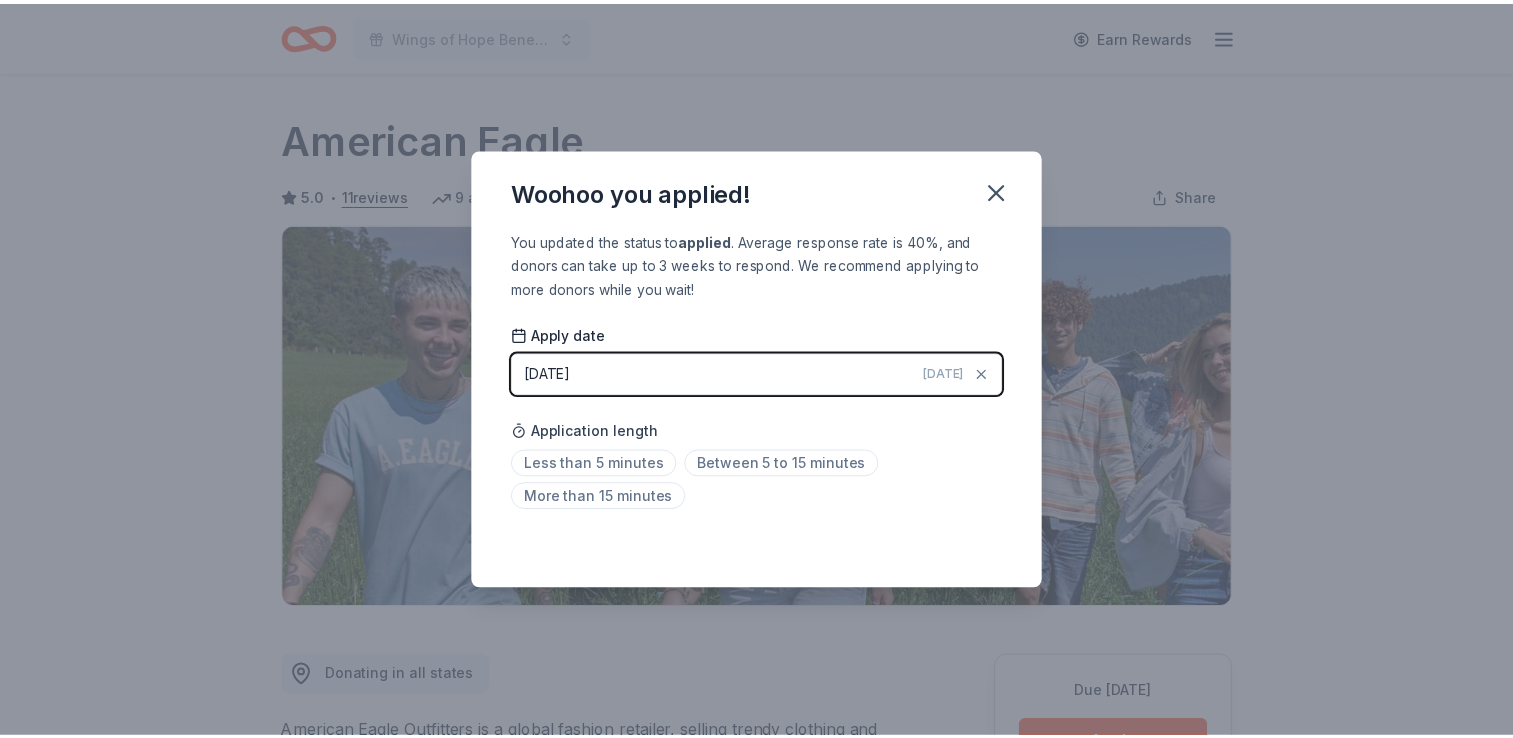 scroll, scrollTop: 433, scrollLeft: 0, axis: vertical 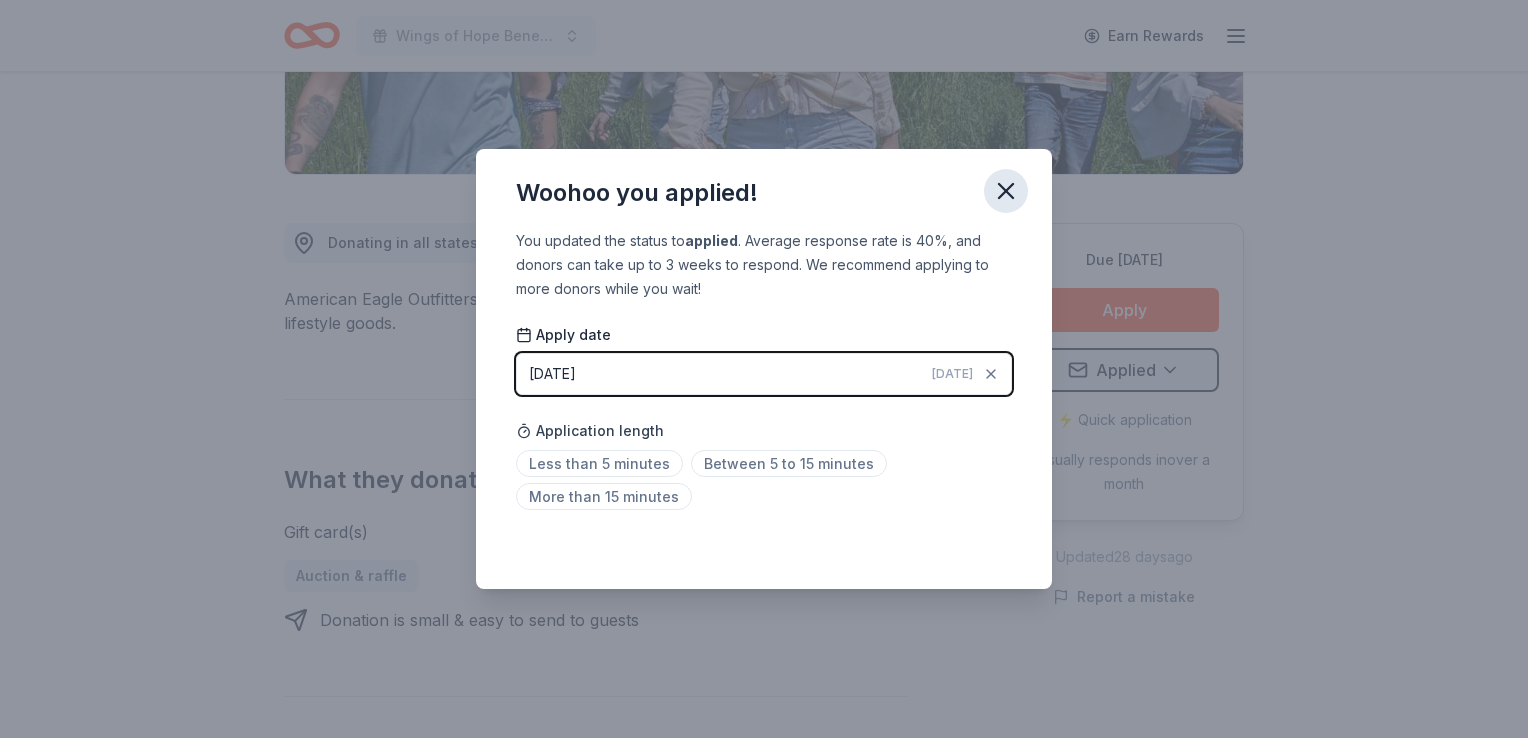 click 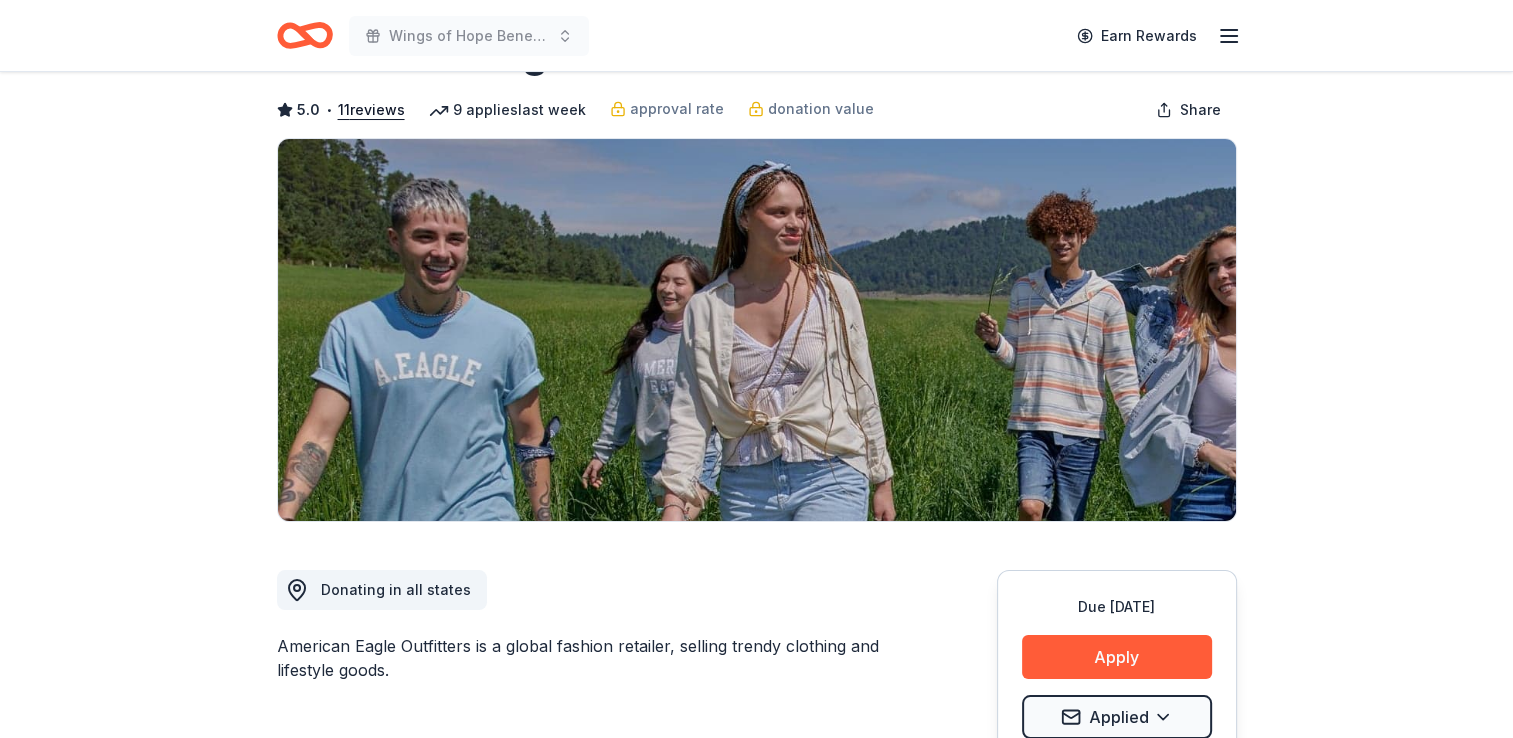 scroll, scrollTop: 0, scrollLeft: 0, axis: both 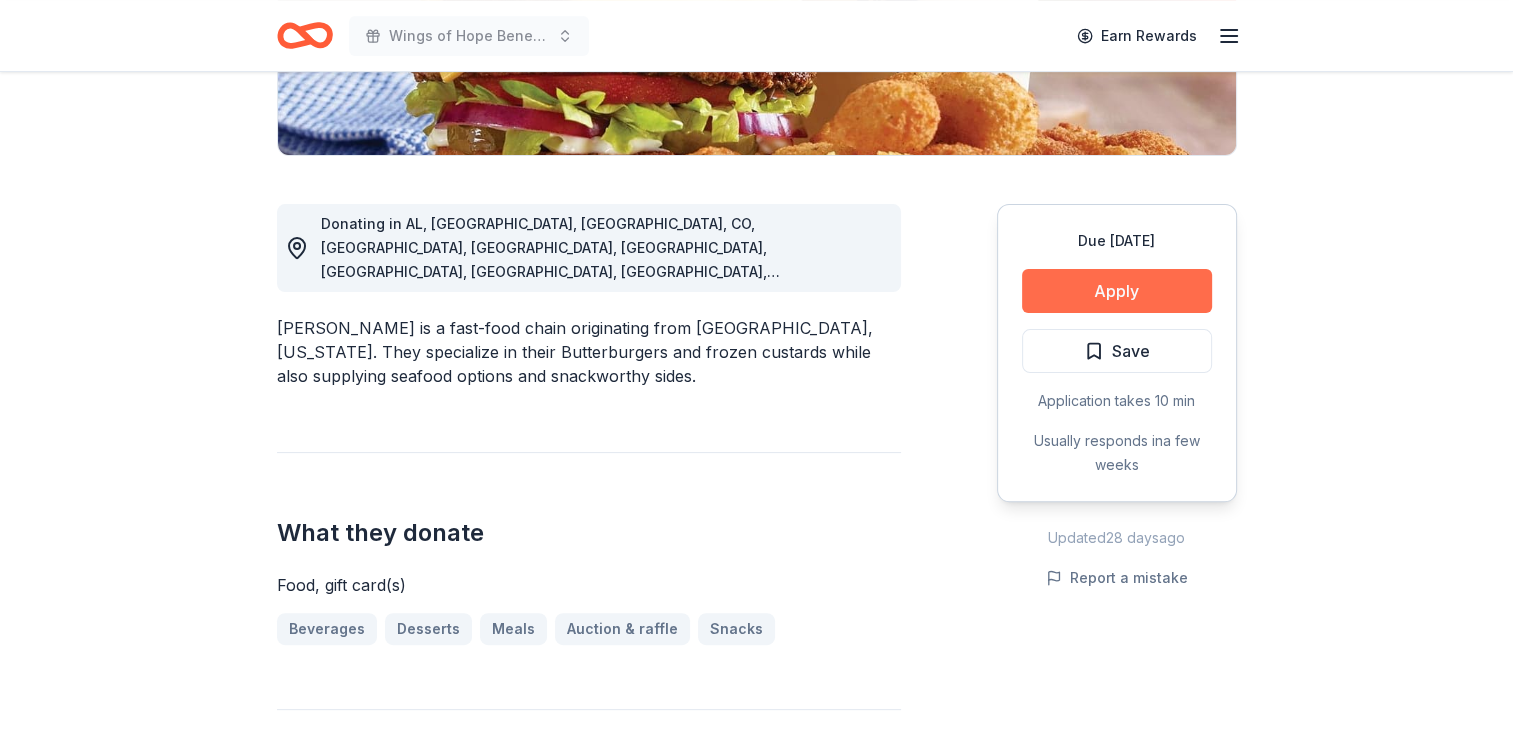 click on "Apply" at bounding box center (1117, 291) 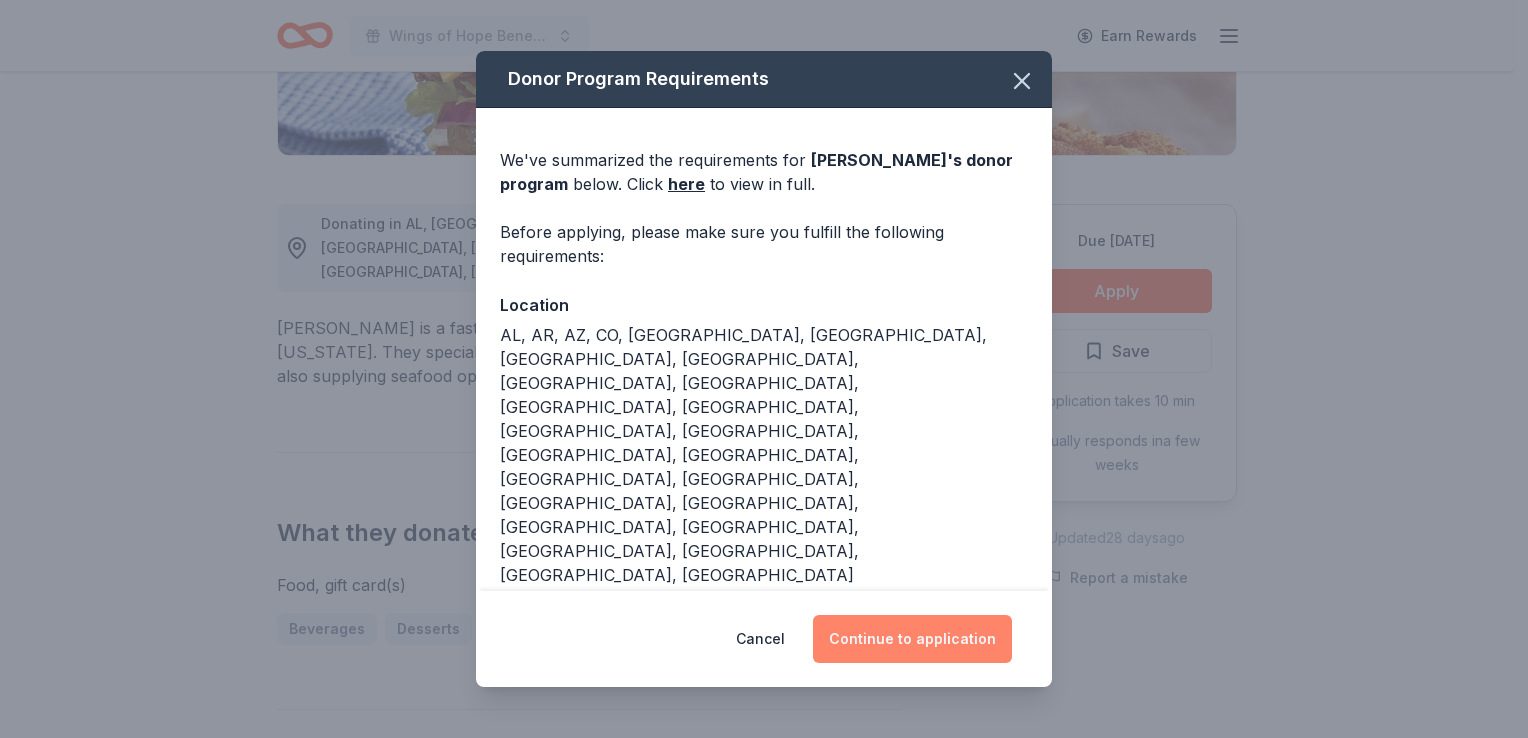 click on "Continue to application" at bounding box center (912, 639) 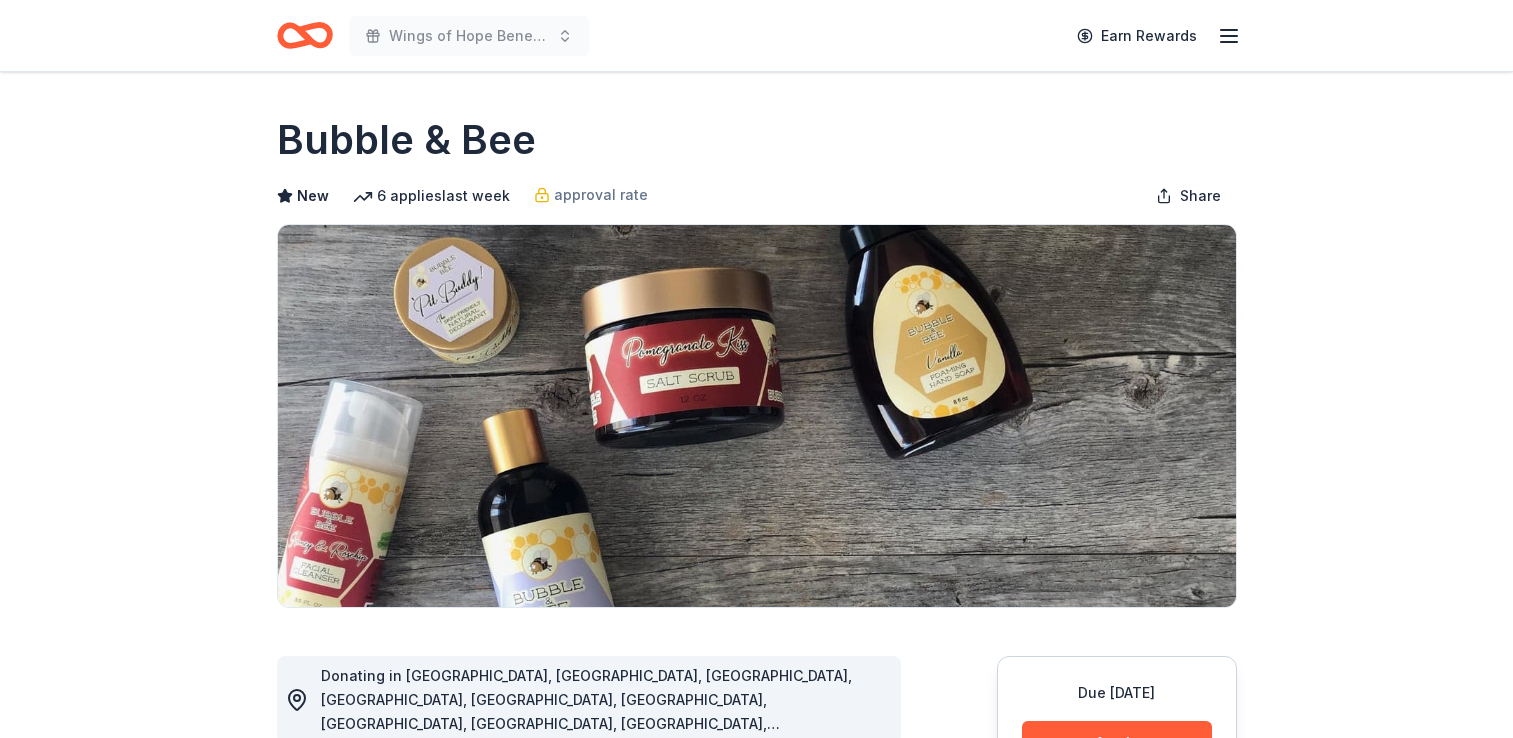 scroll, scrollTop: 0, scrollLeft: 0, axis: both 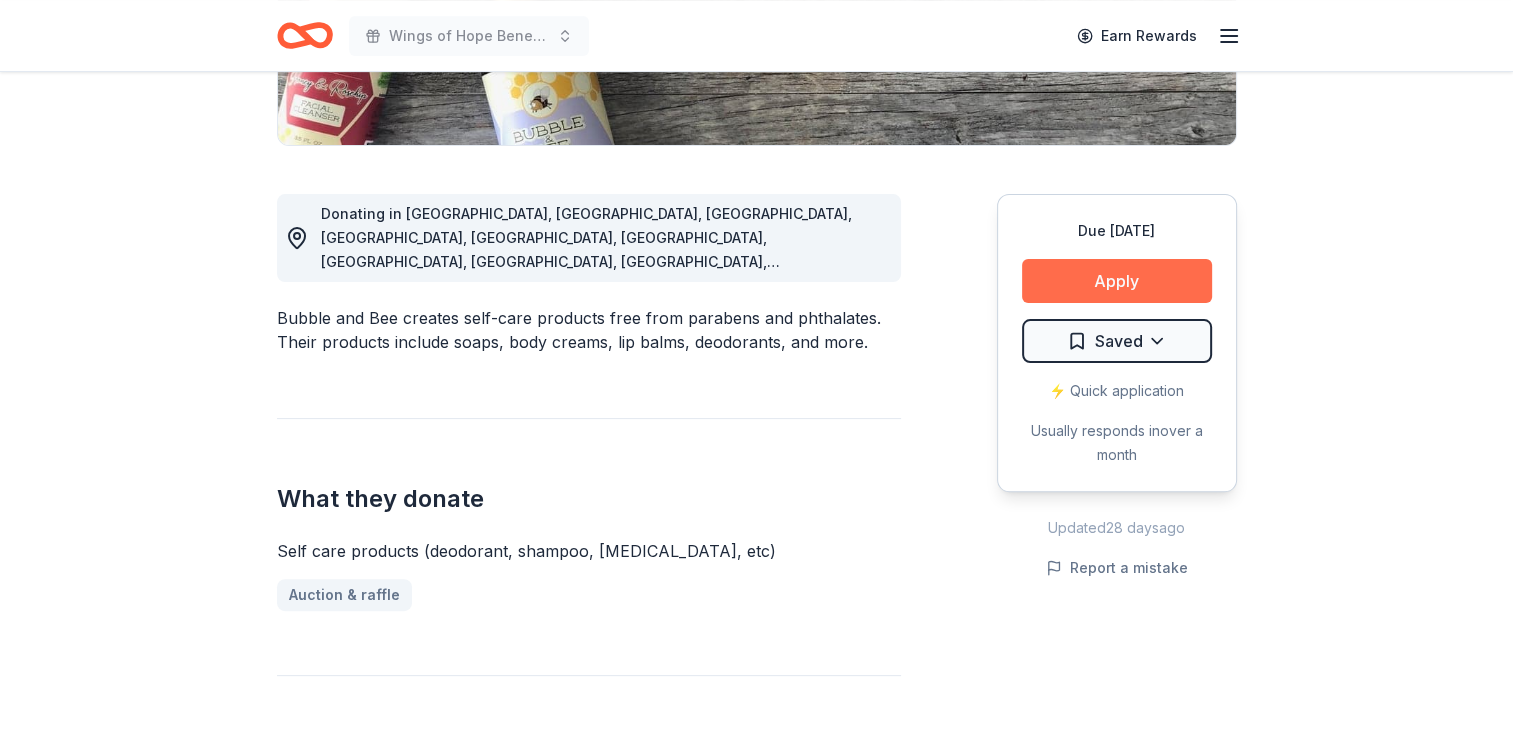 click on "Apply" at bounding box center (1117, 281) 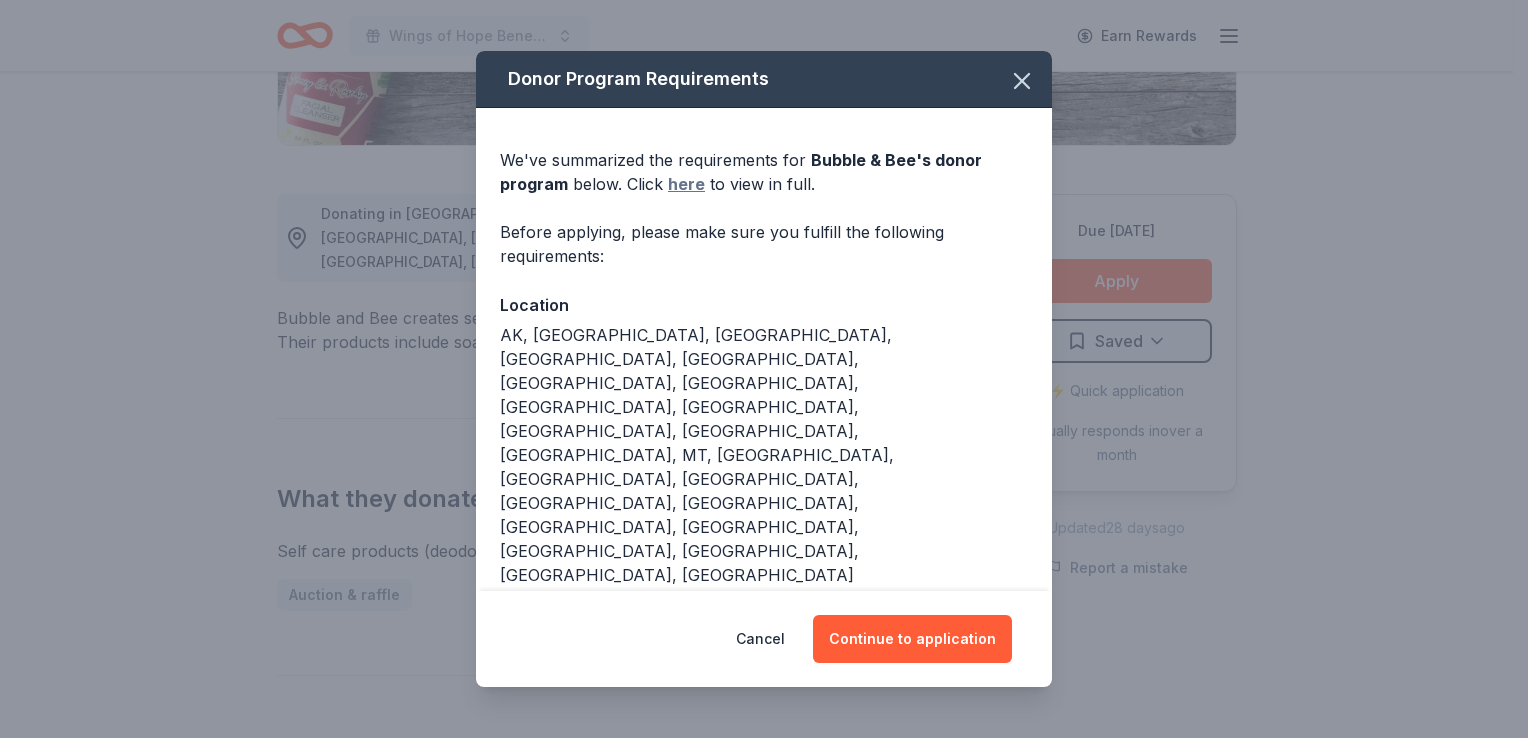 click on "here" at bounding box center (686, 184) 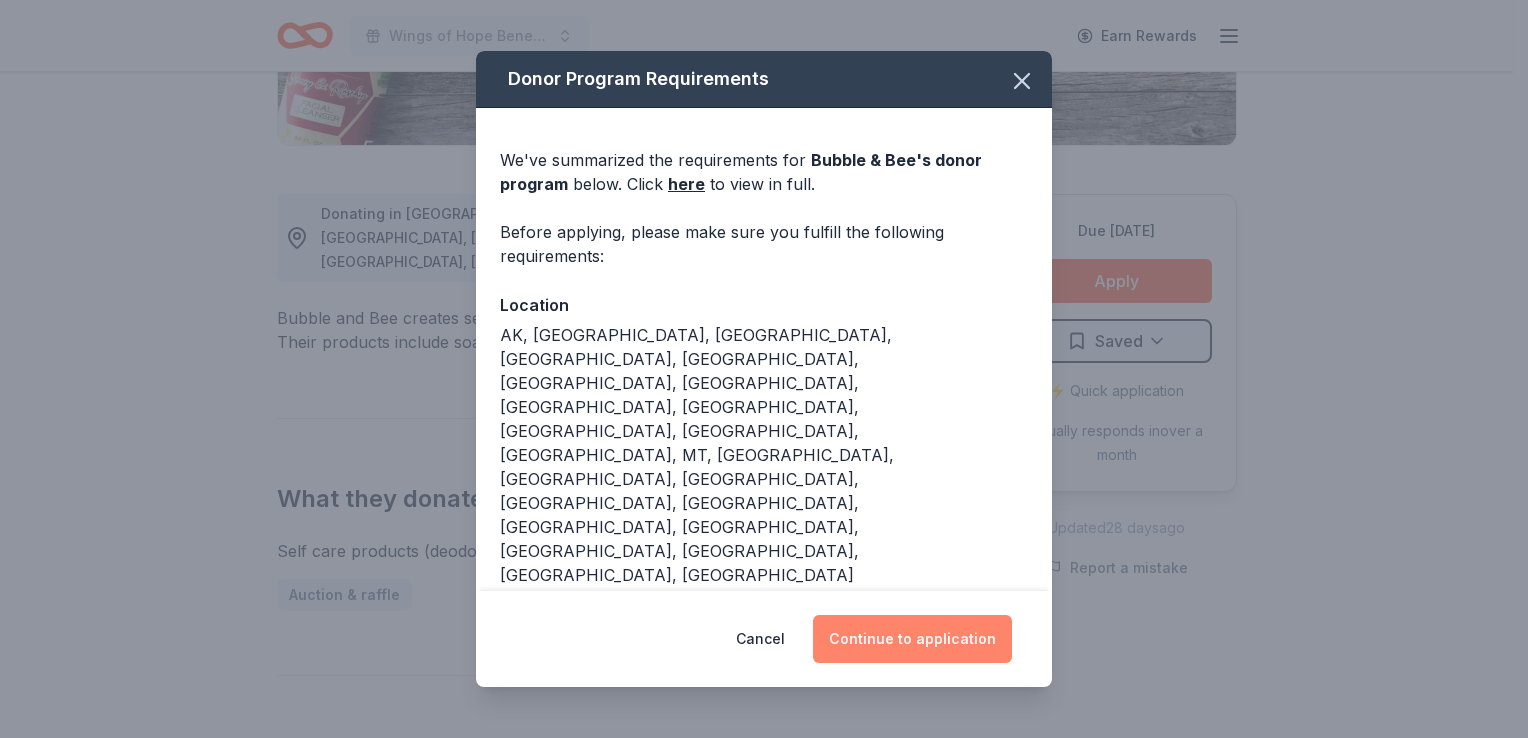 click on "Continue to application" at bounding box center [912, 639] 